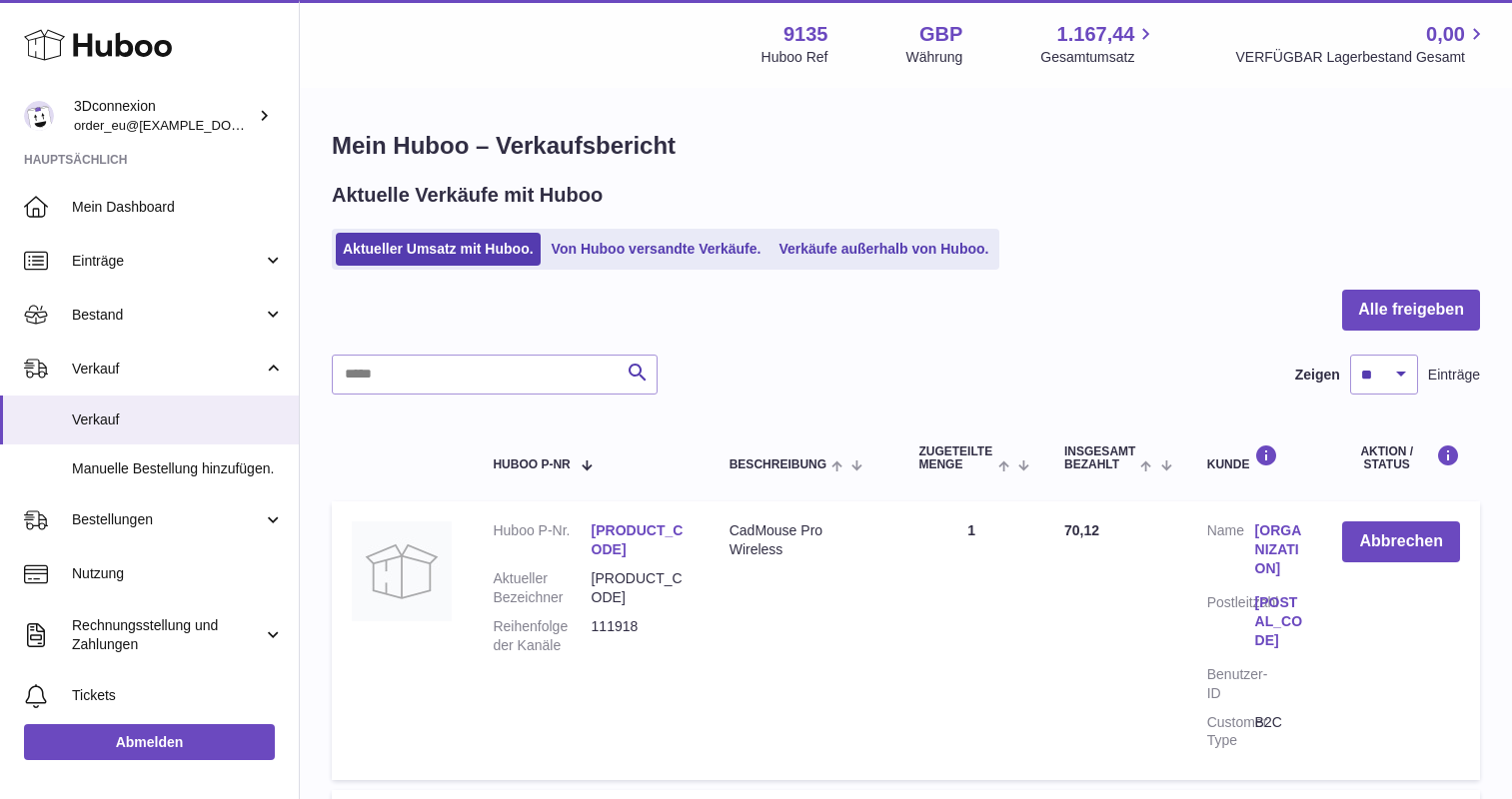 scroll, scrollTop: 0, scrollLeft: 0, axis: both 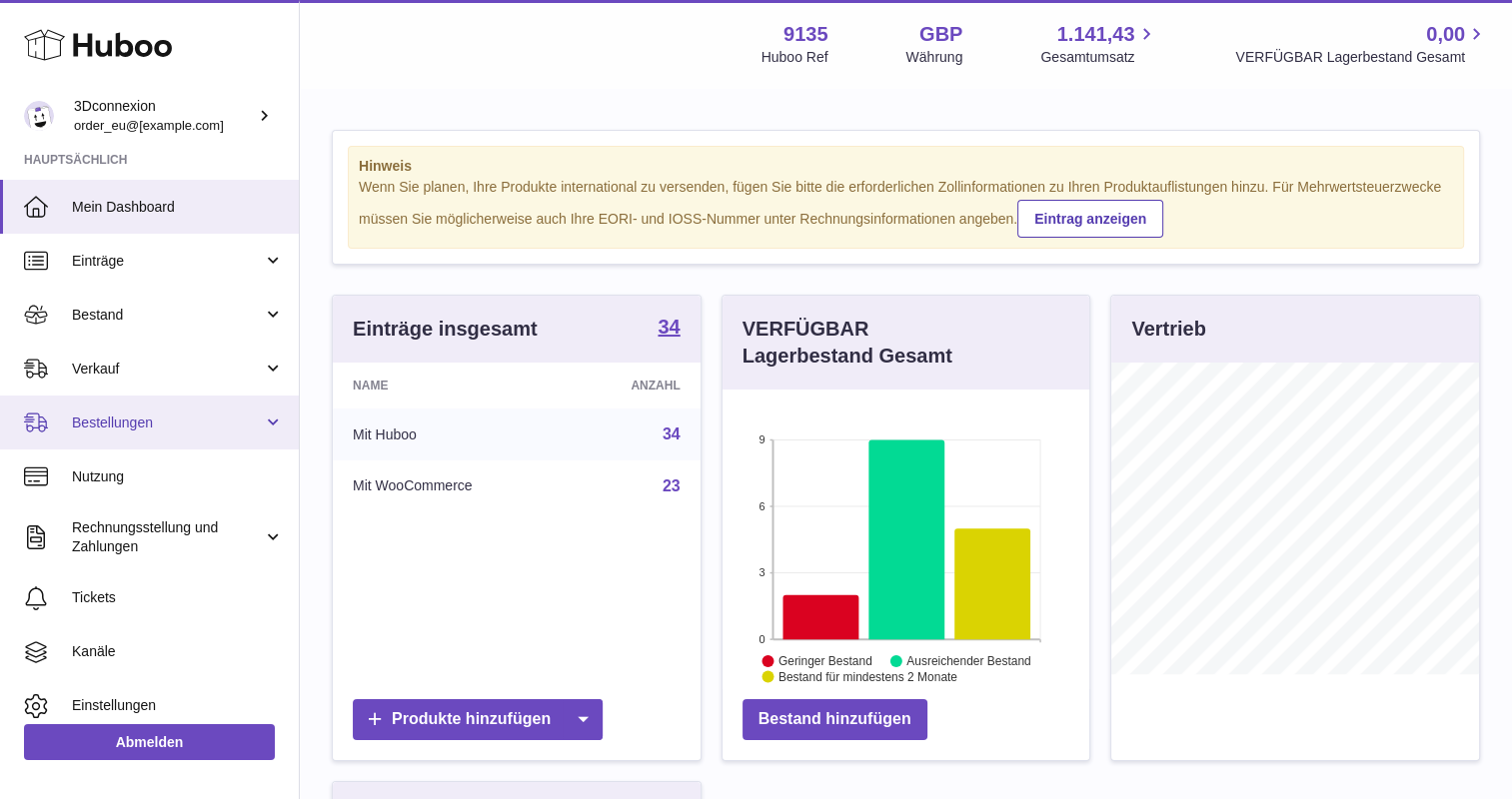 click on "Bestellungen" at bounding box center (167, 422) 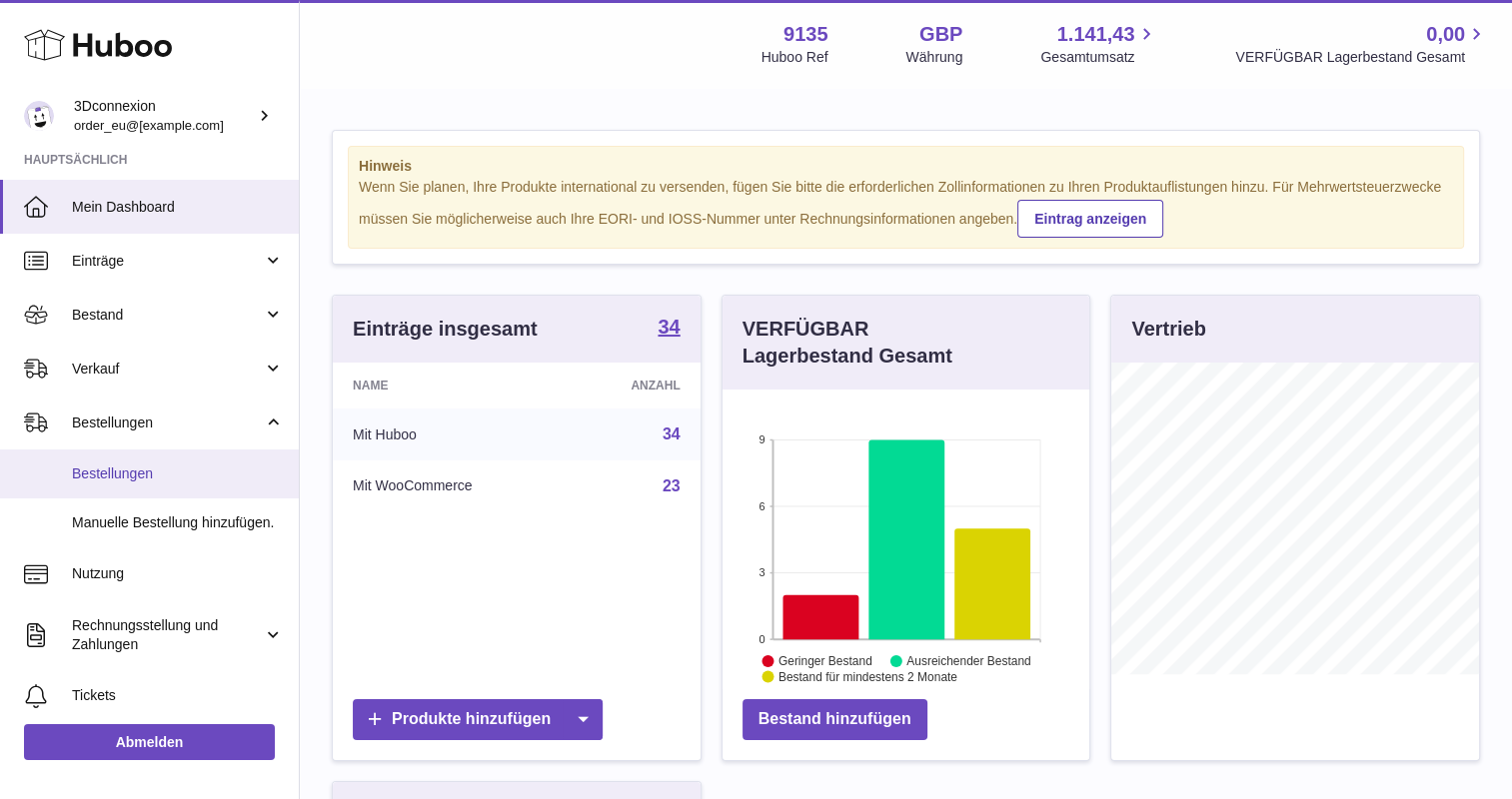 click on "Bestellungen" at bounding box center [178, 473] 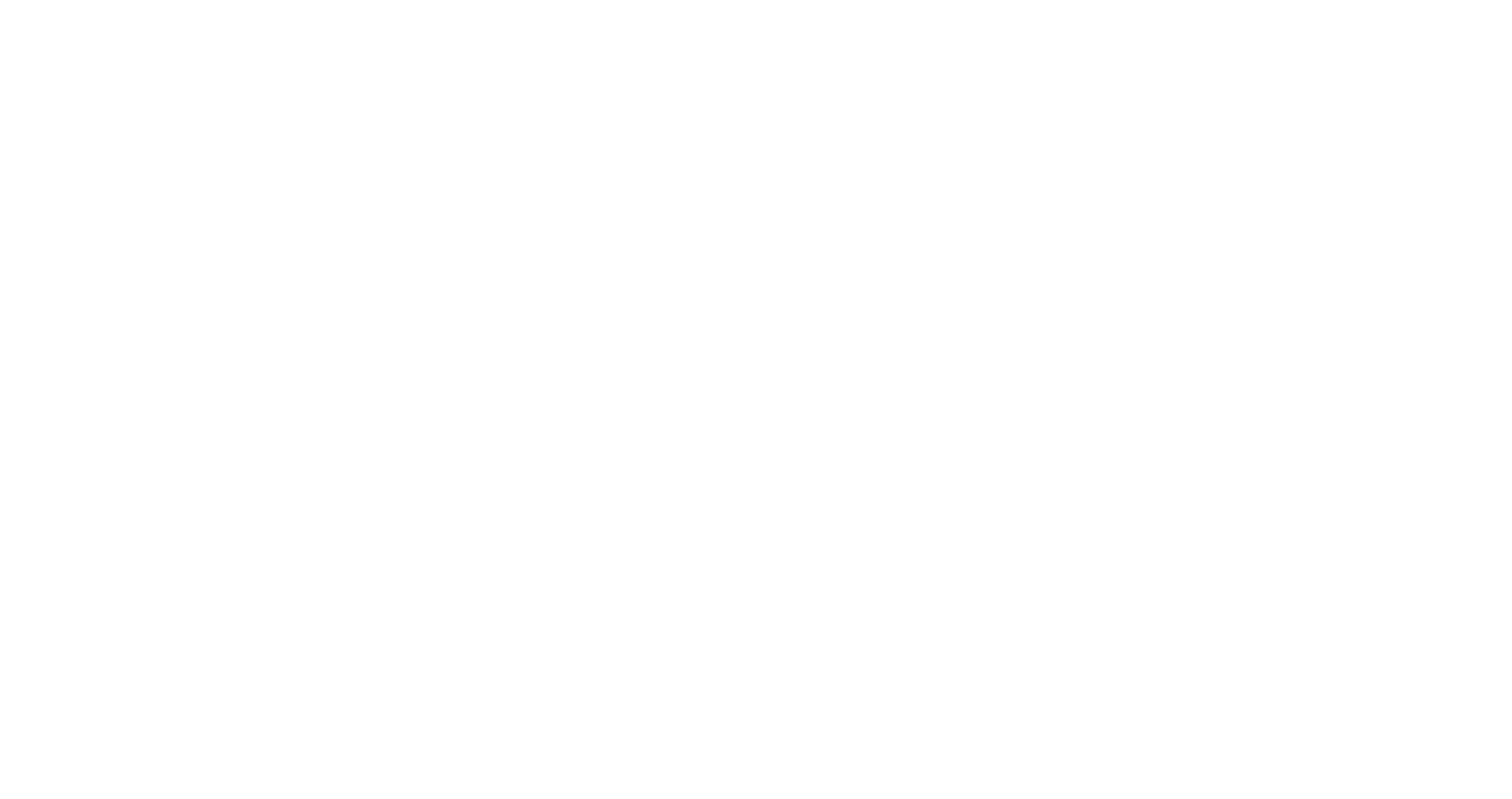 scroll, scrollTop: 0, scrollLeft: 0, axis: both 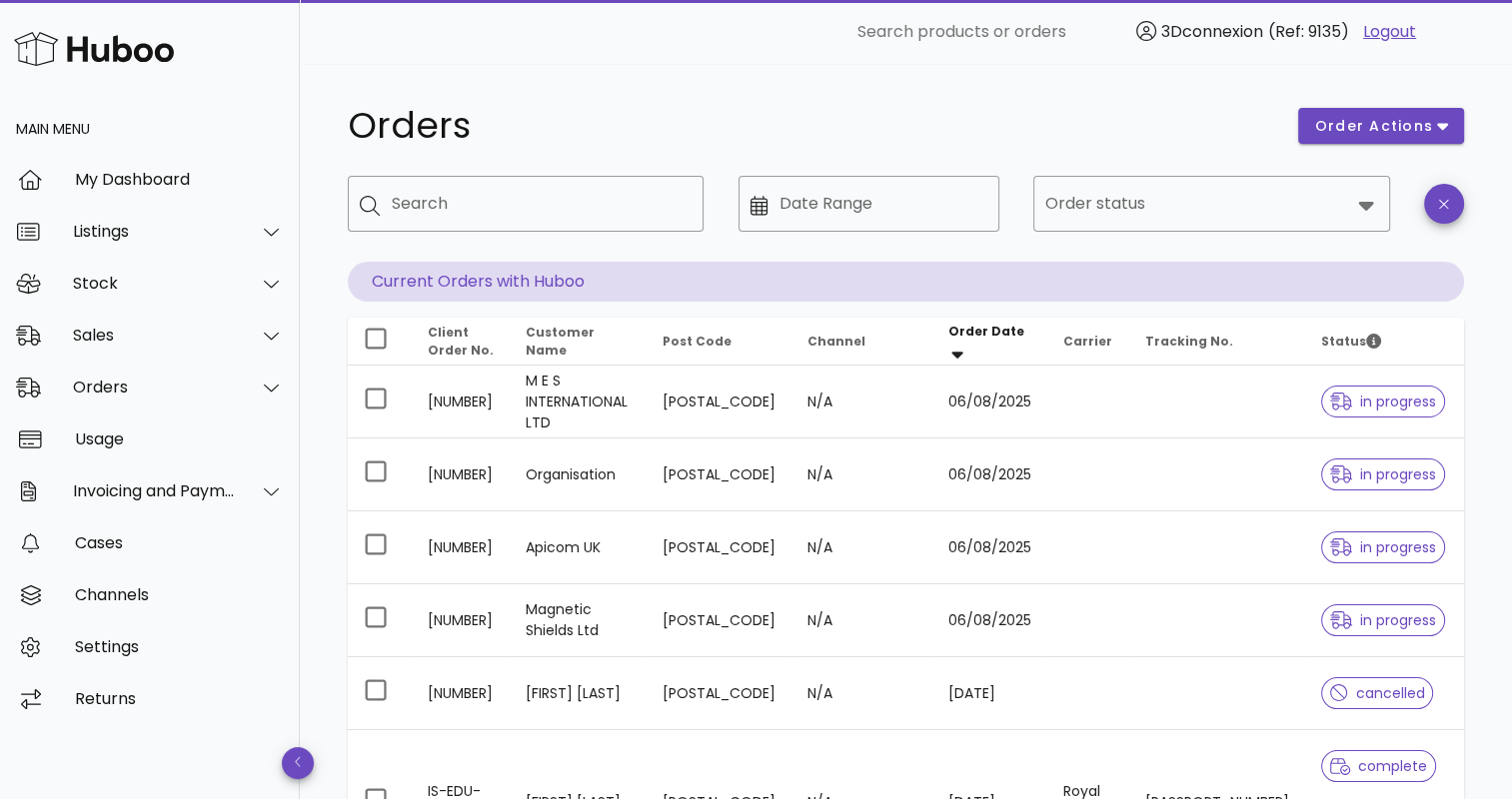 click on "Logout" at bounding box center [1389, 32] 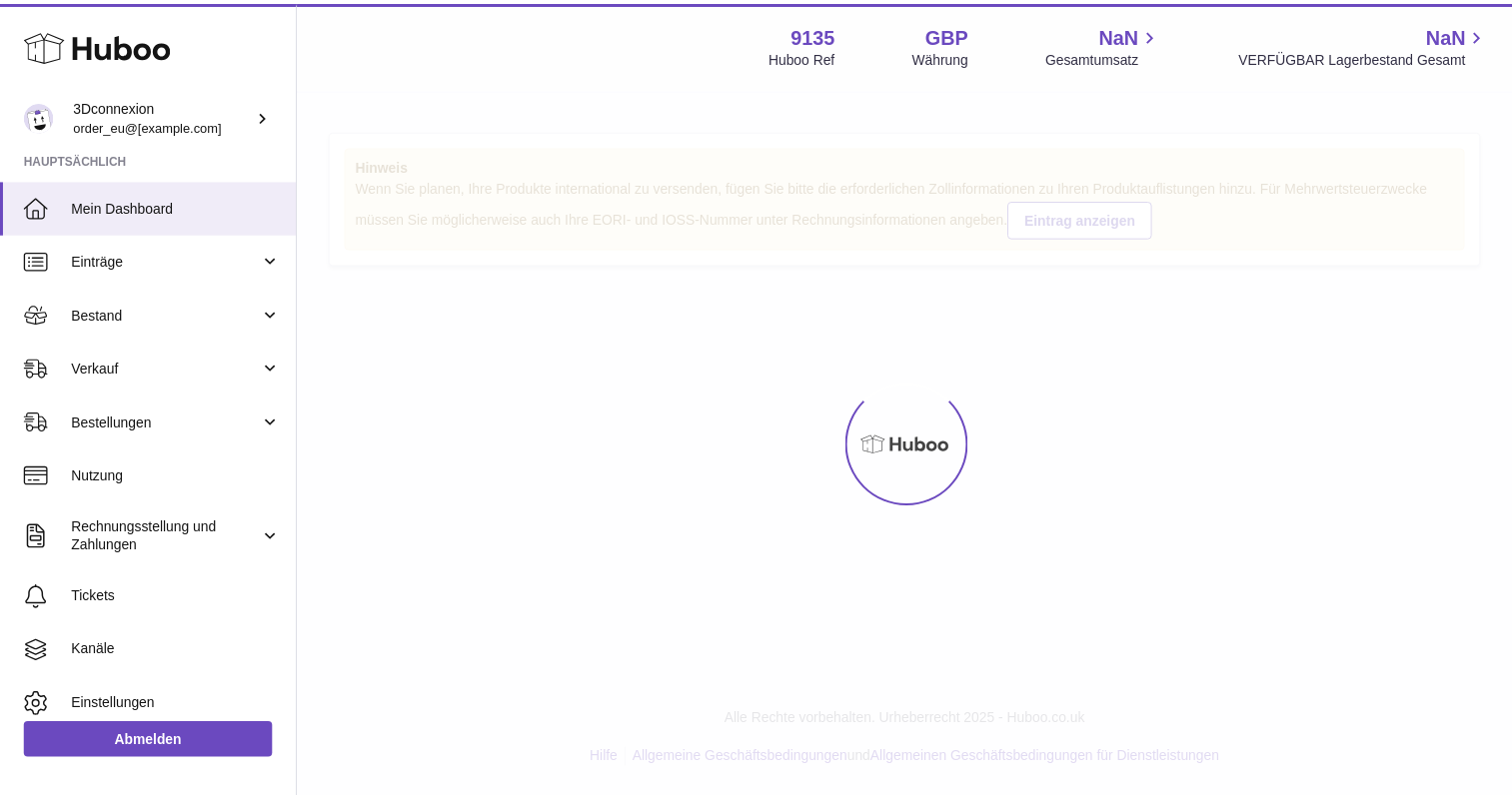 scroll, scrollTop: 0, scrollLeft: 0, axis: both 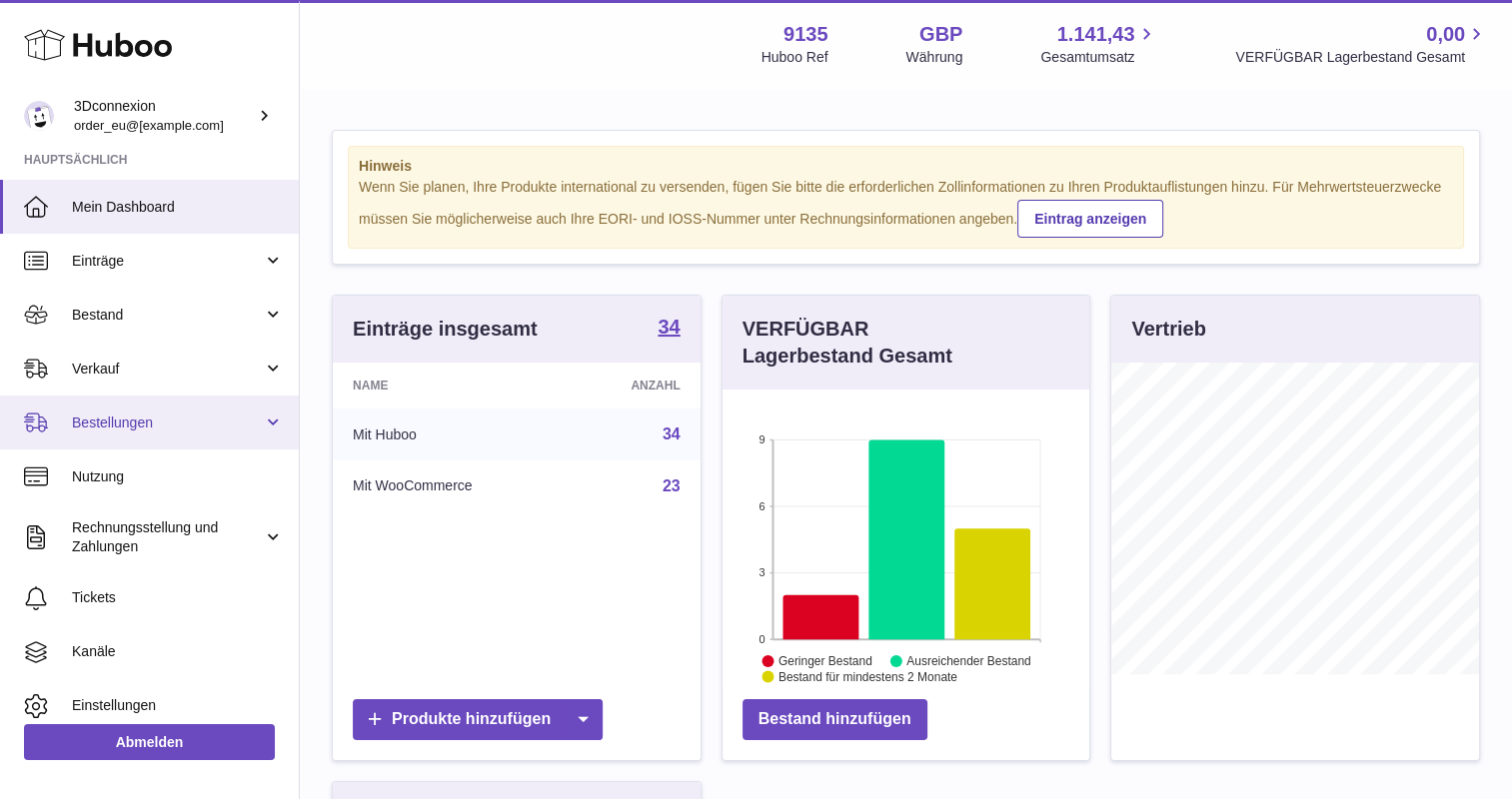 click on "Bestellungen" at bounding box center [149, 422] 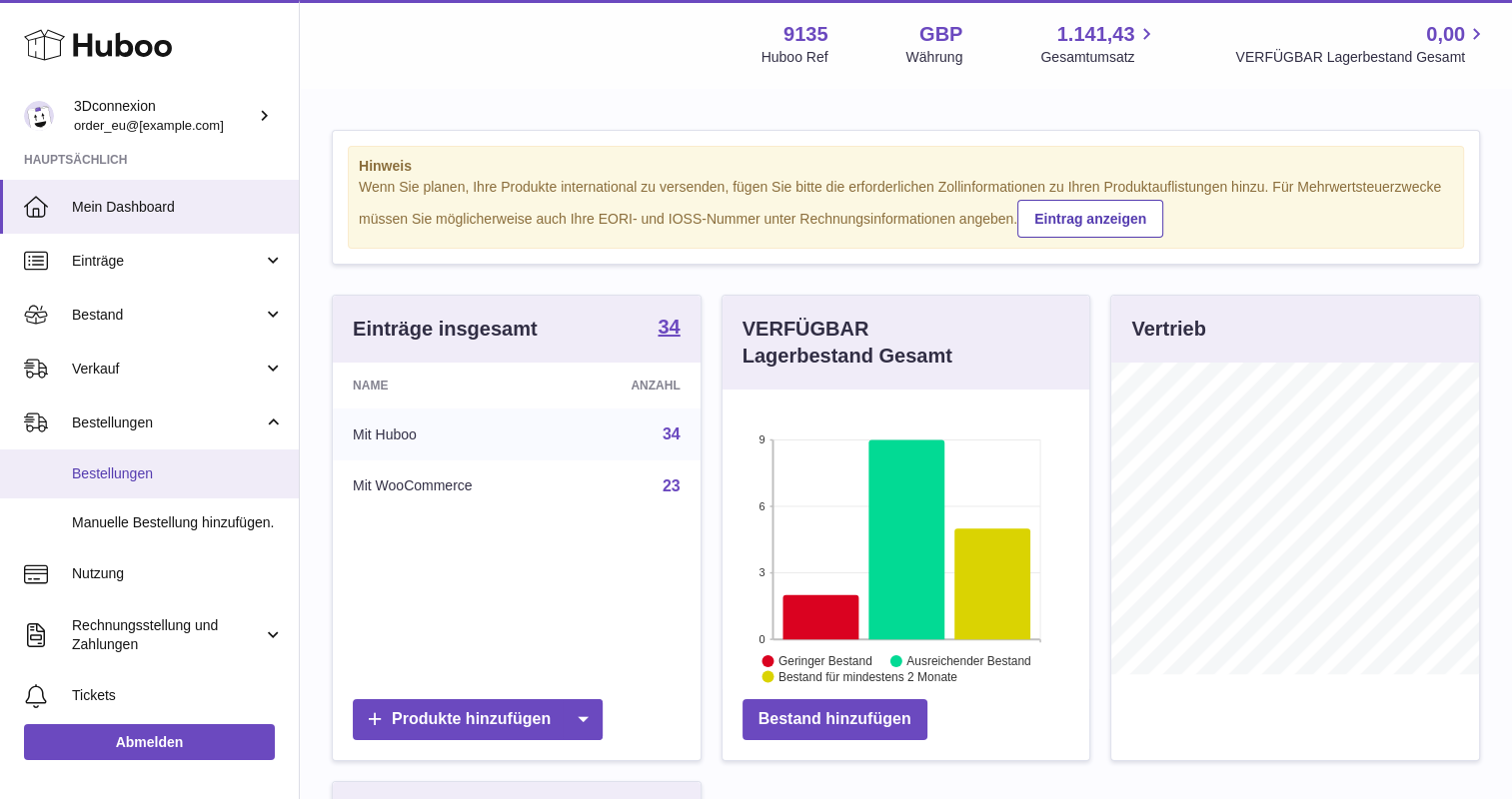 click on "Bestellungen" at bounding box center (178, 473) 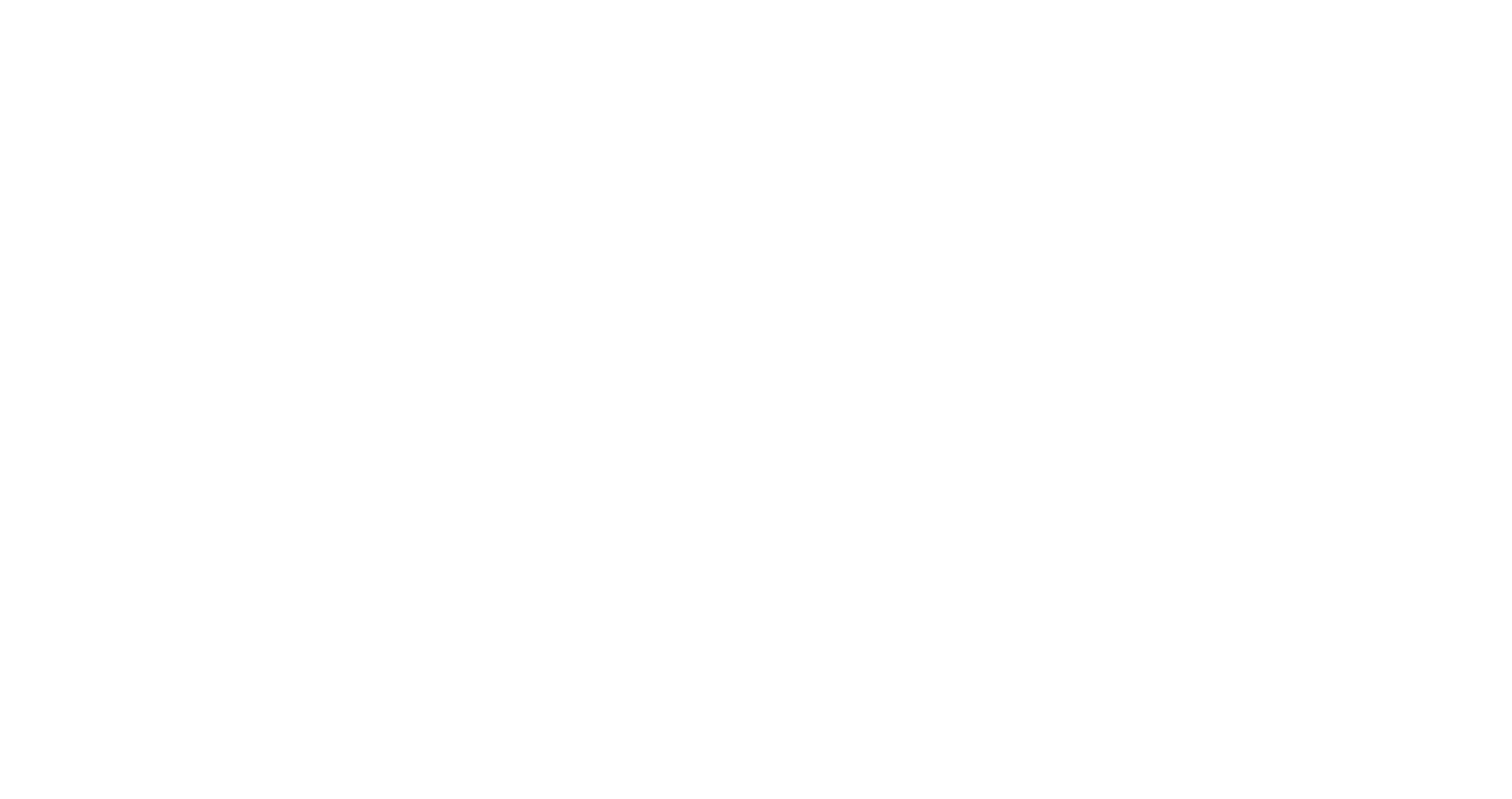 scroll, scrollTop: 0, scrollLeft: 0, axis: both 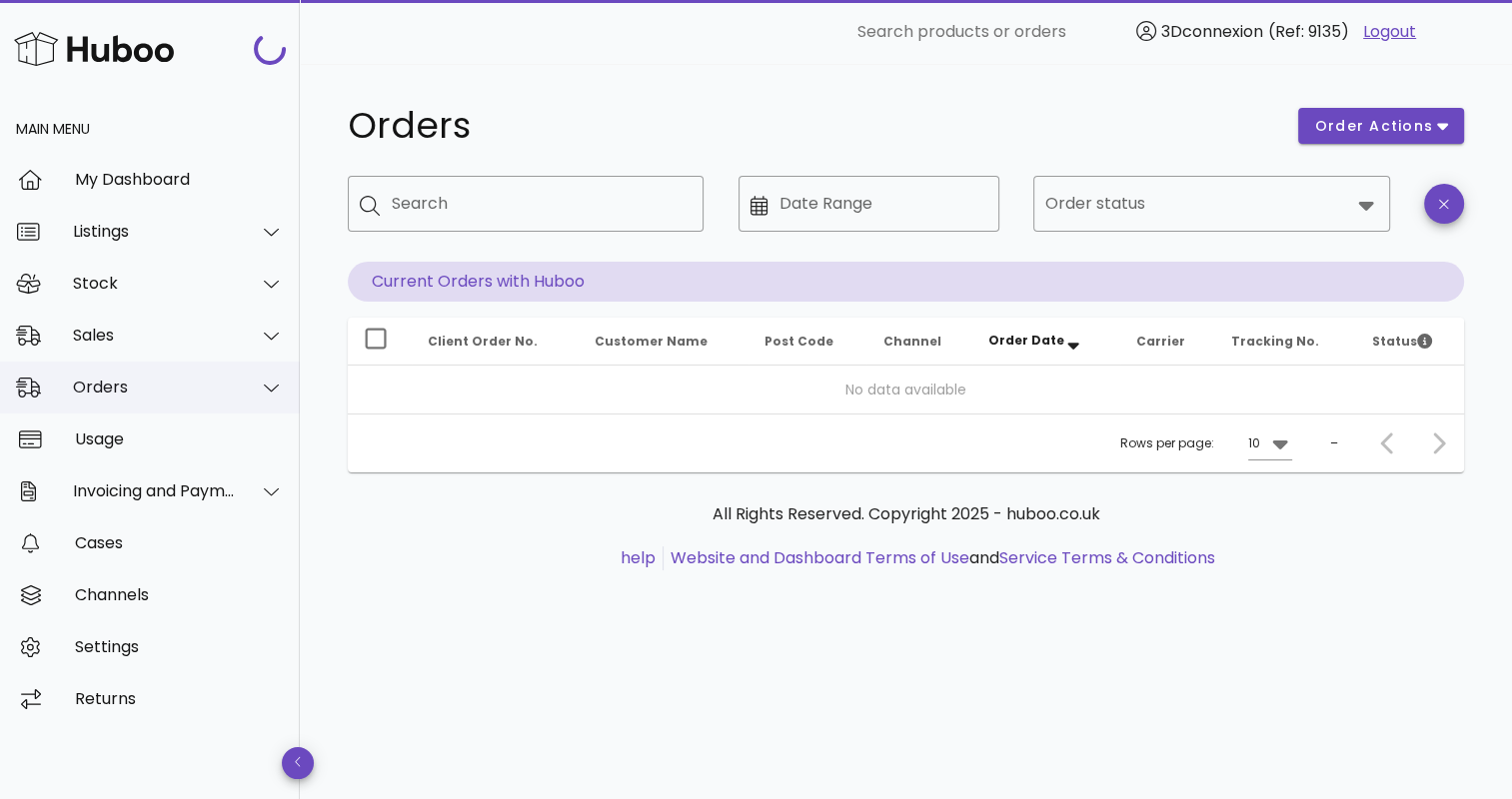click on "Orders" at bounding box center (150, 388) 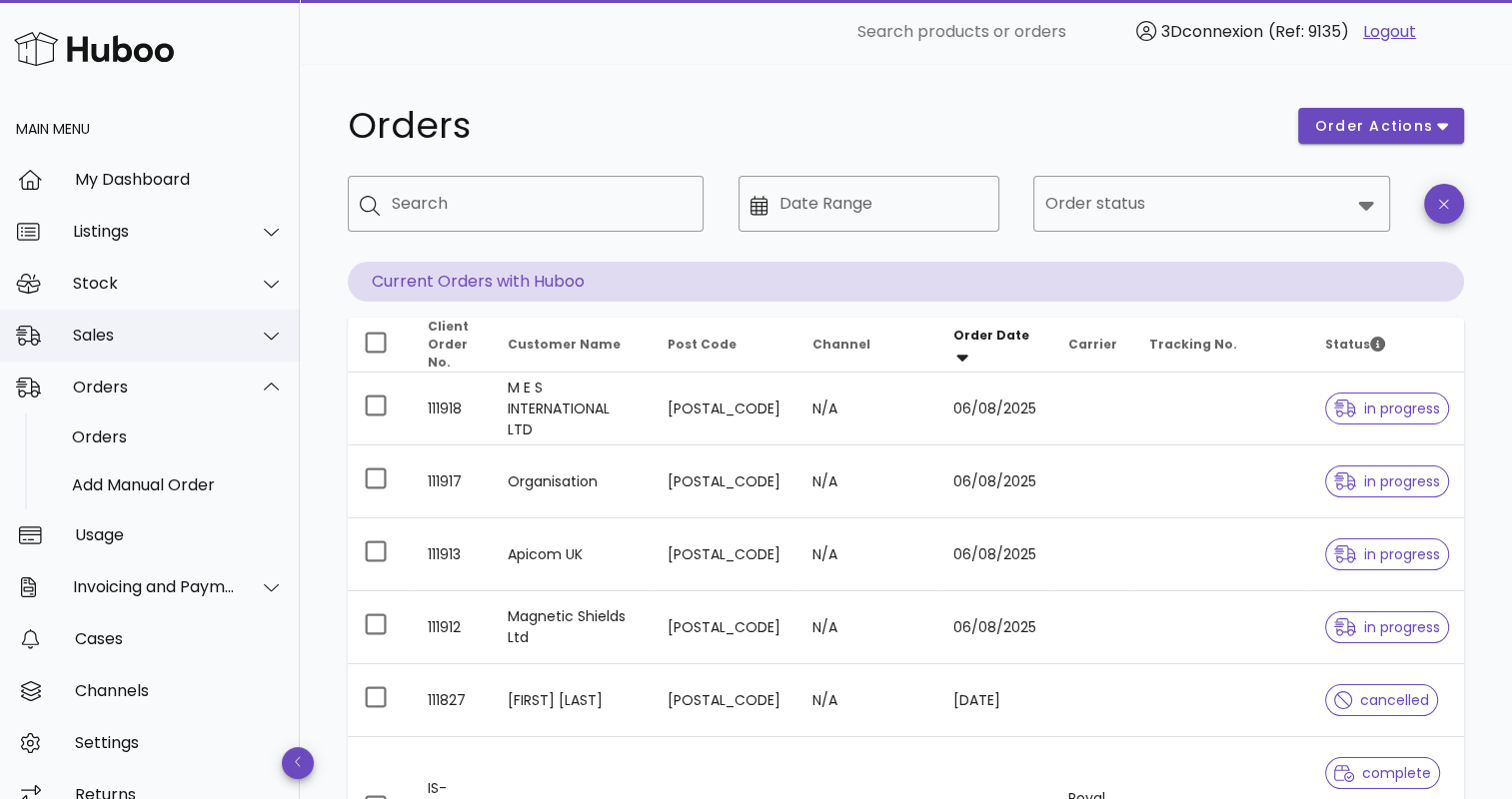 click on "Sales" at bounding box center [154, 335] 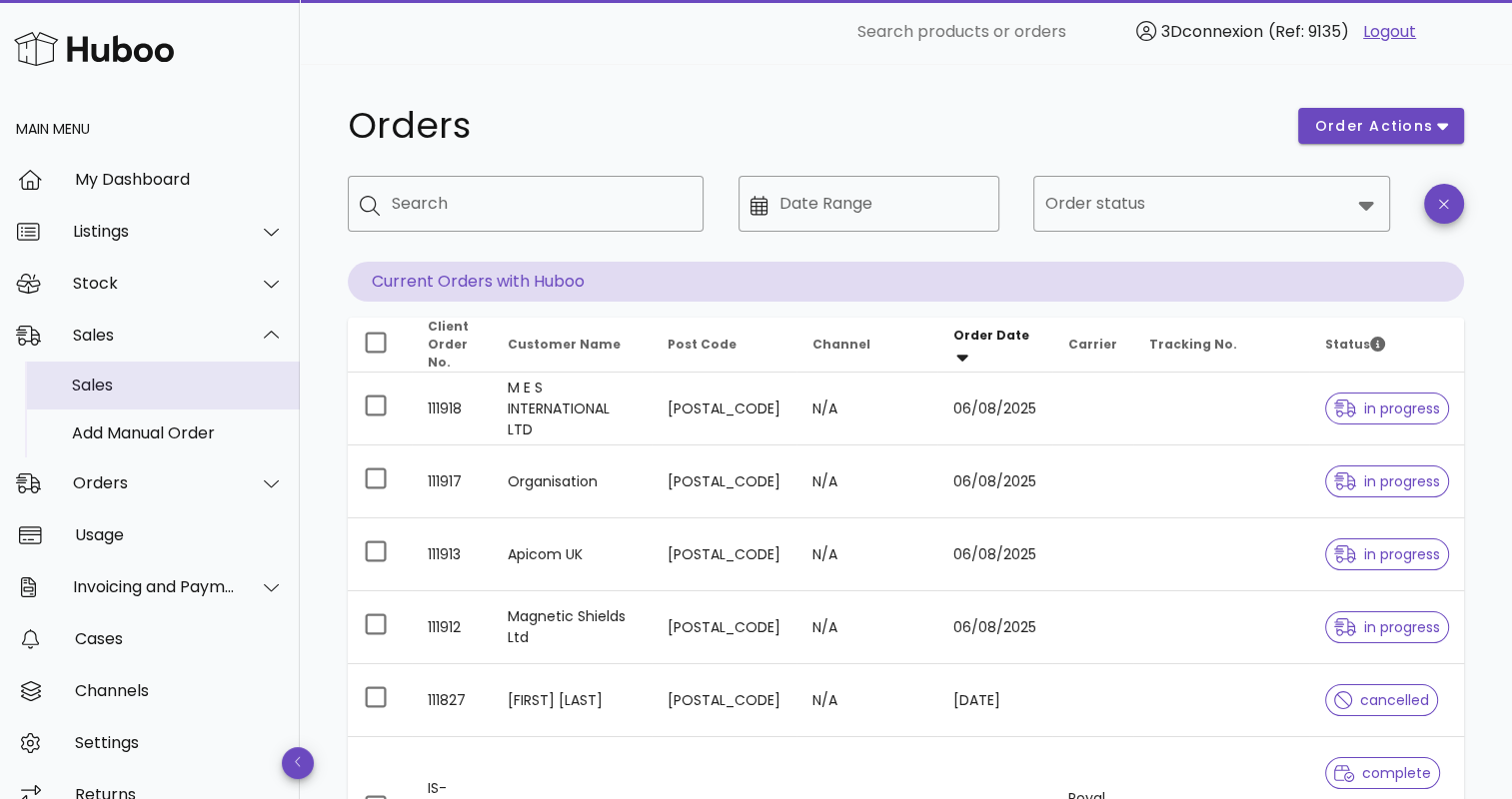 click on "Sales" at bounding box center (178, 385) 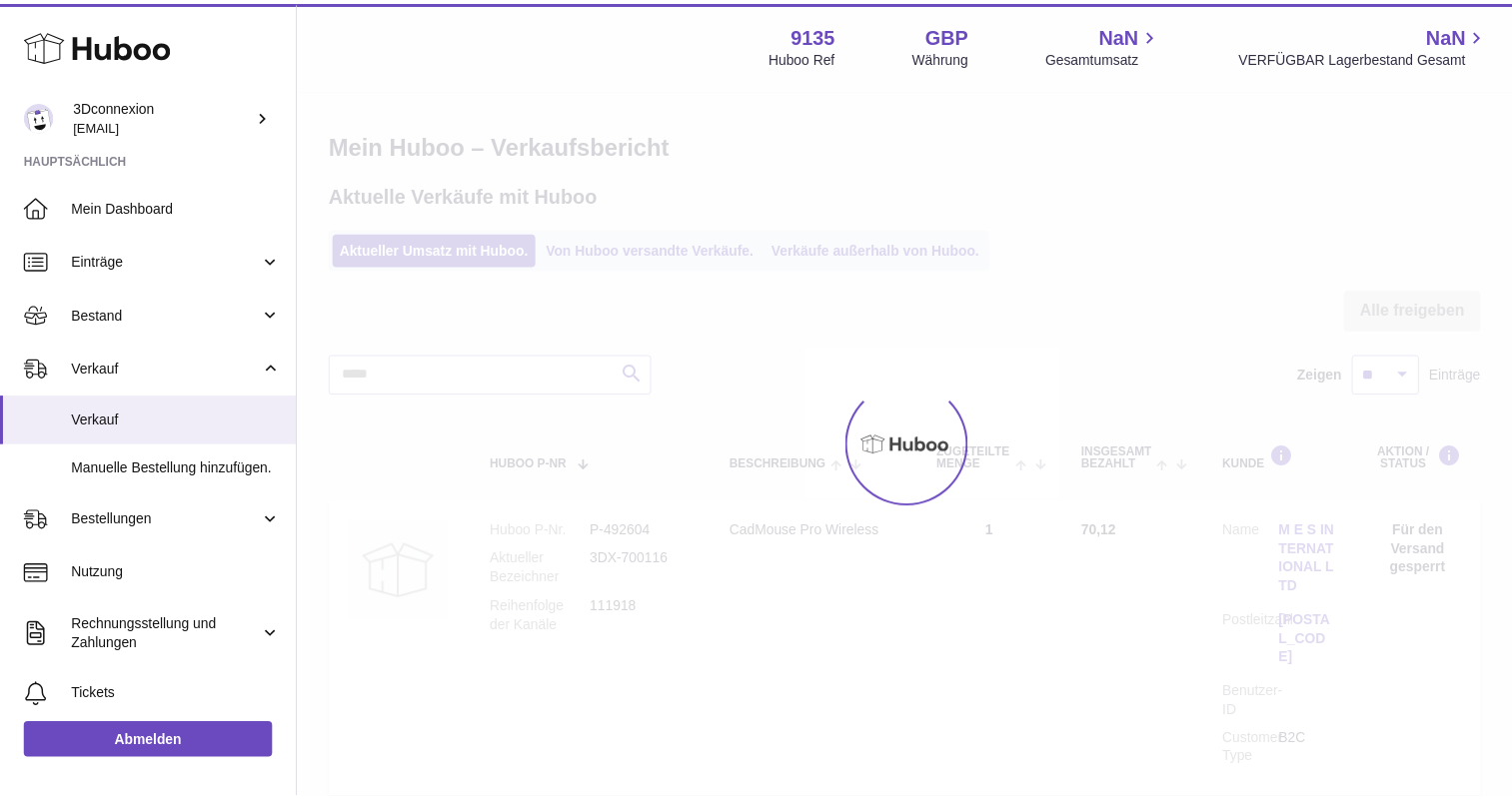 scroll, scrollTop: 0, scrollLeft: 0, axis: both 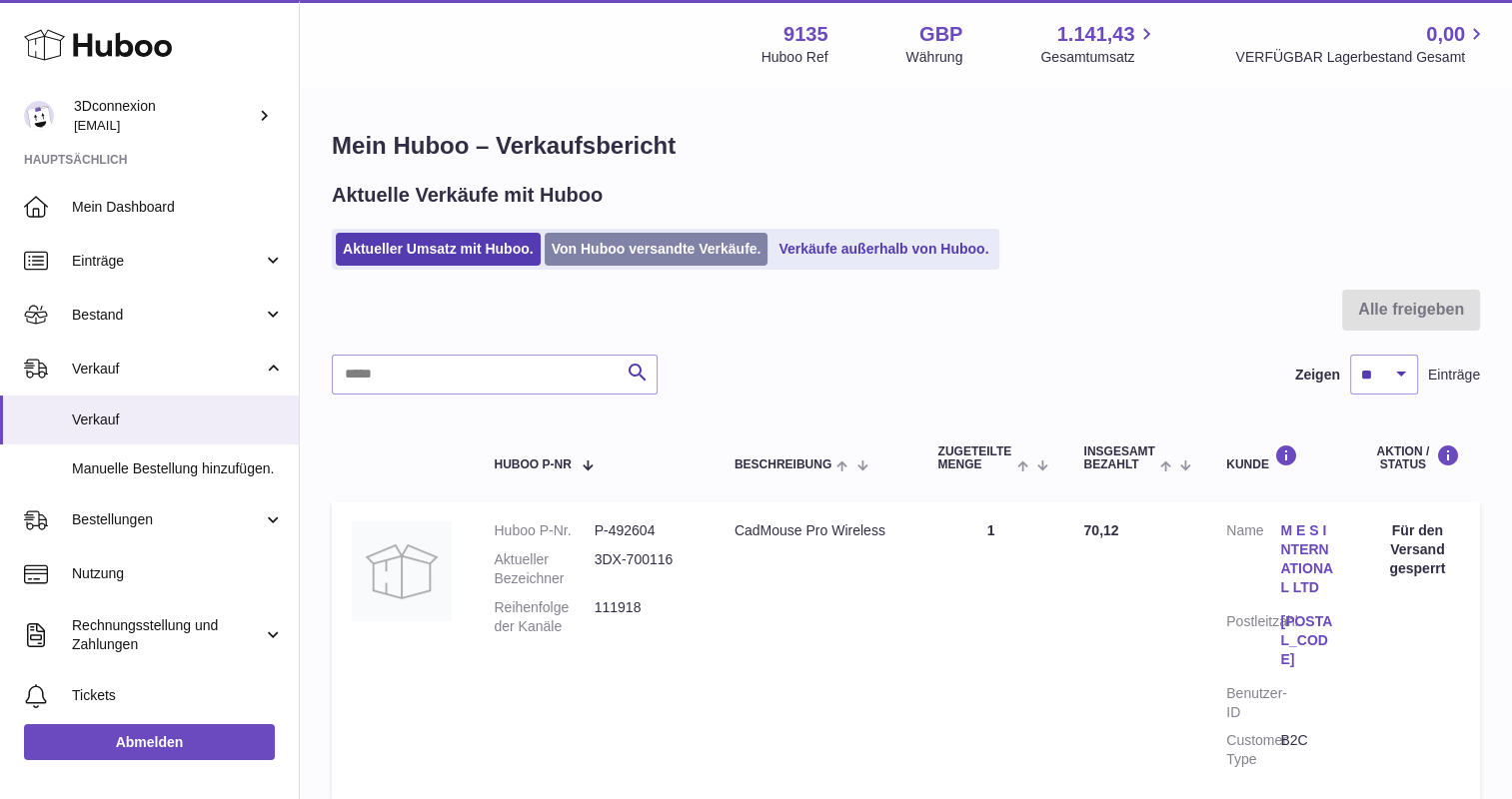 click on "Von Huboo versandte Verkäufe." at bounding box center (657, 249) 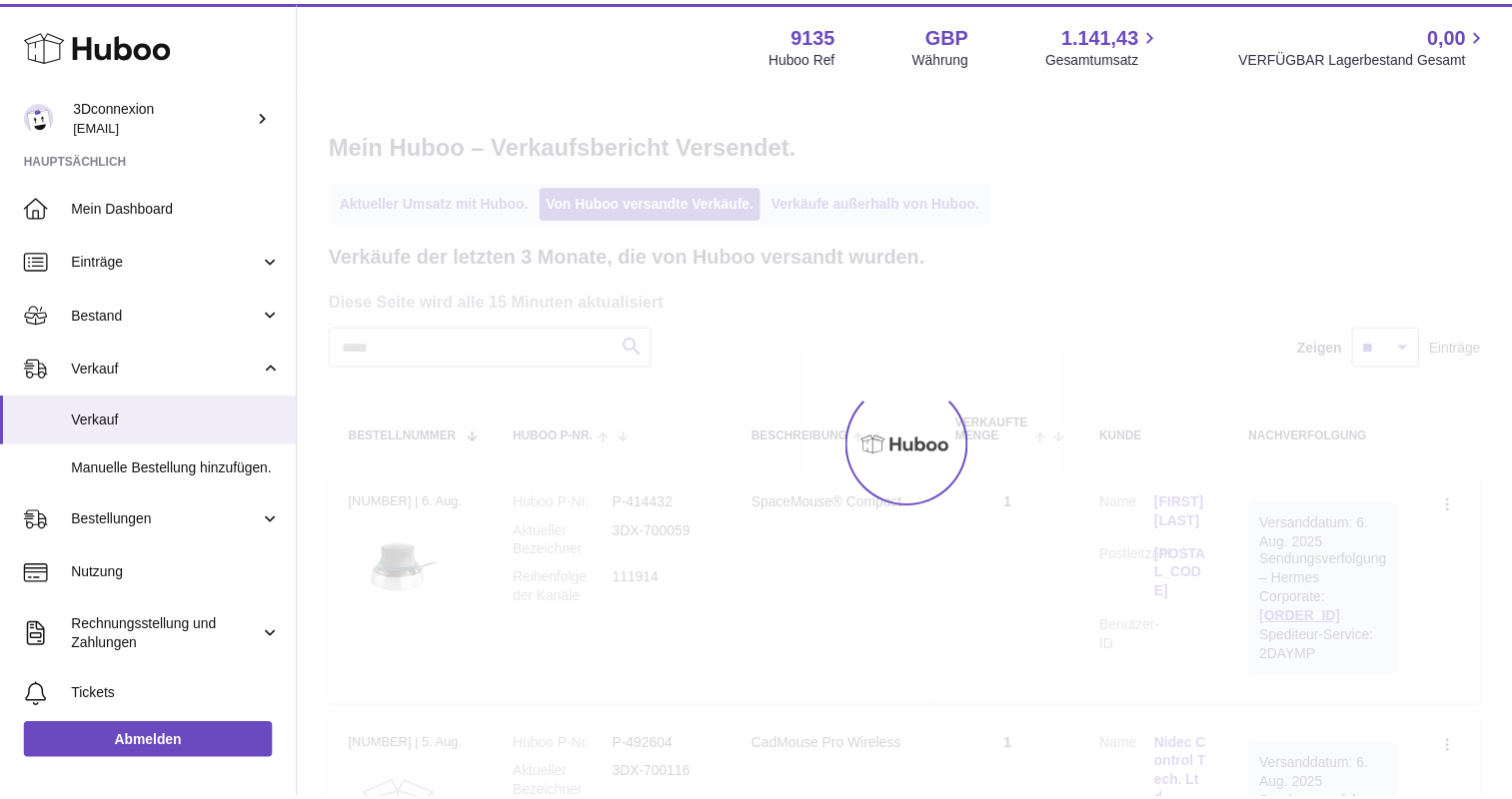 scroll, scrollTop: 0, scrollLeft: 0, axis: both 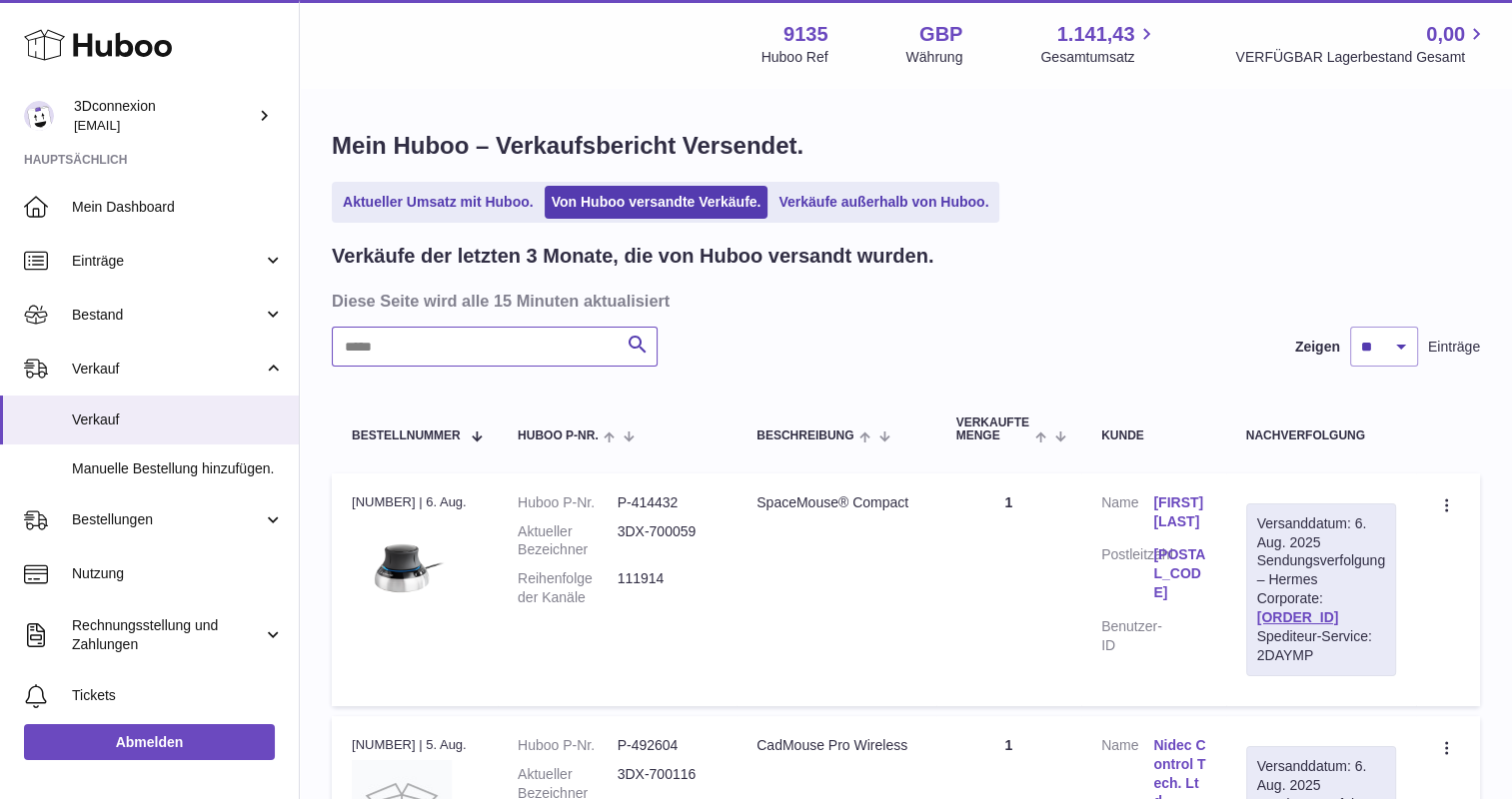 click at bounding box center [495, 347] 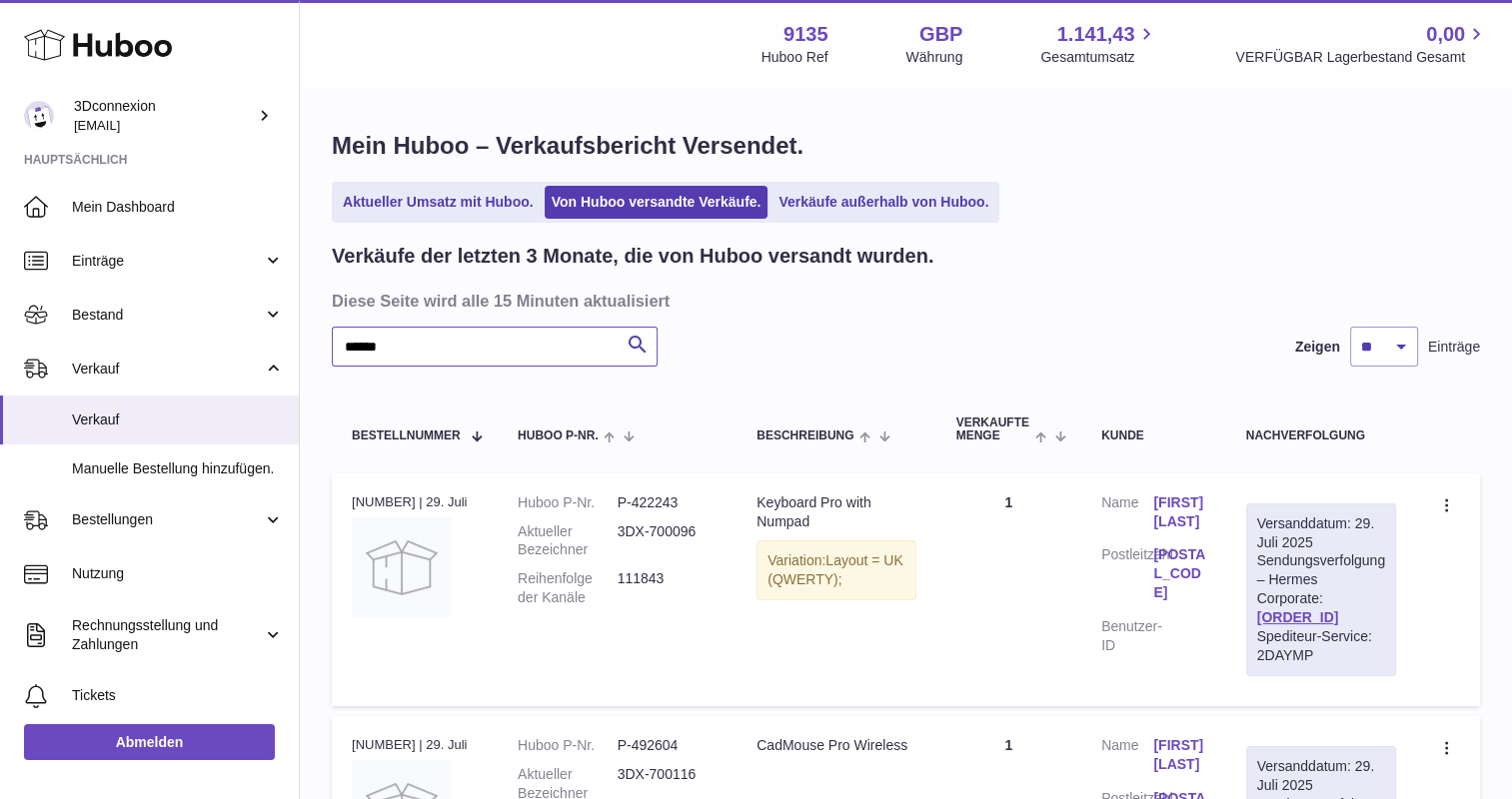 type on "******" 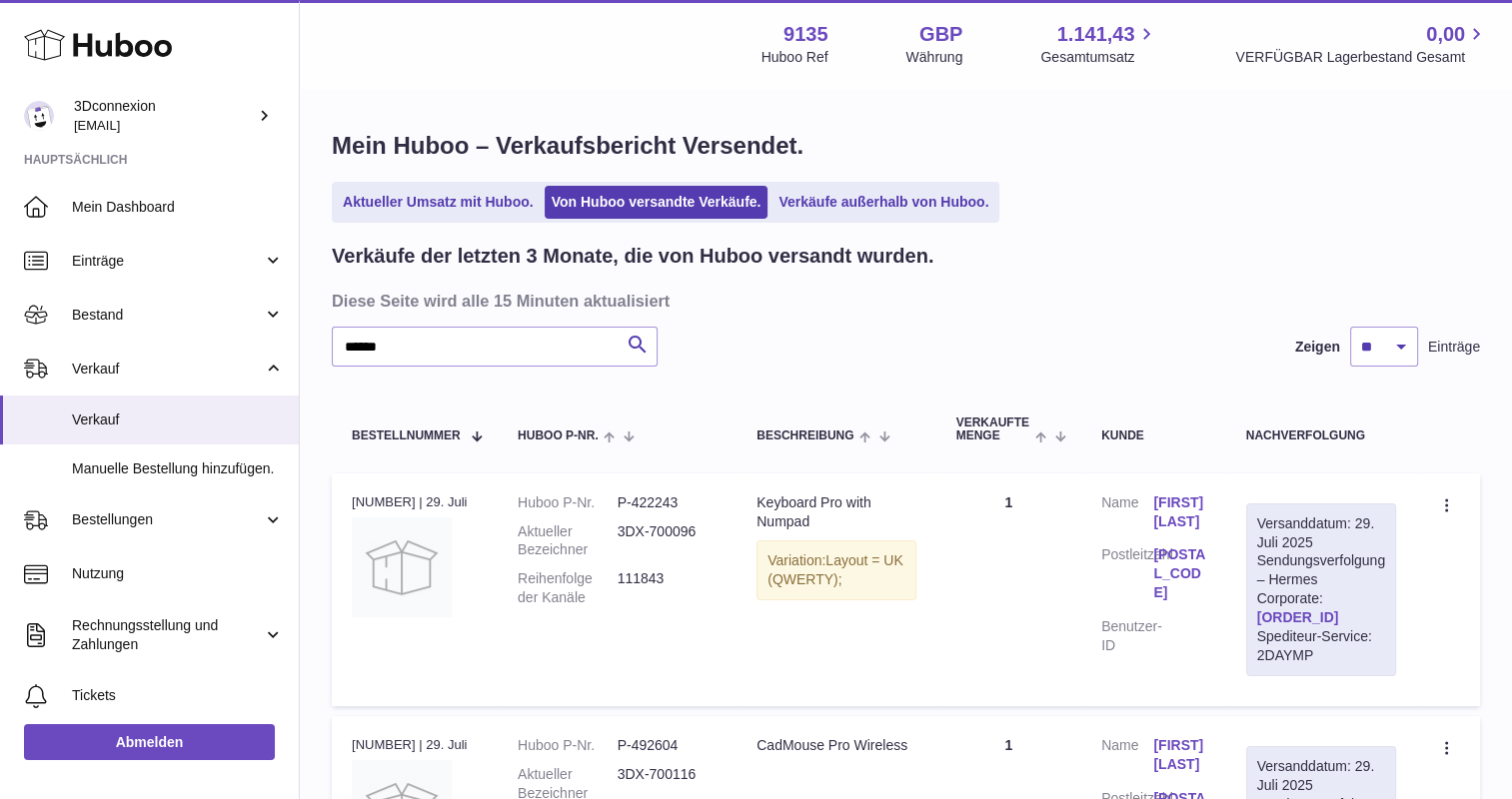click on "H01HYA0050757361" at bounding box center (1298, 617) 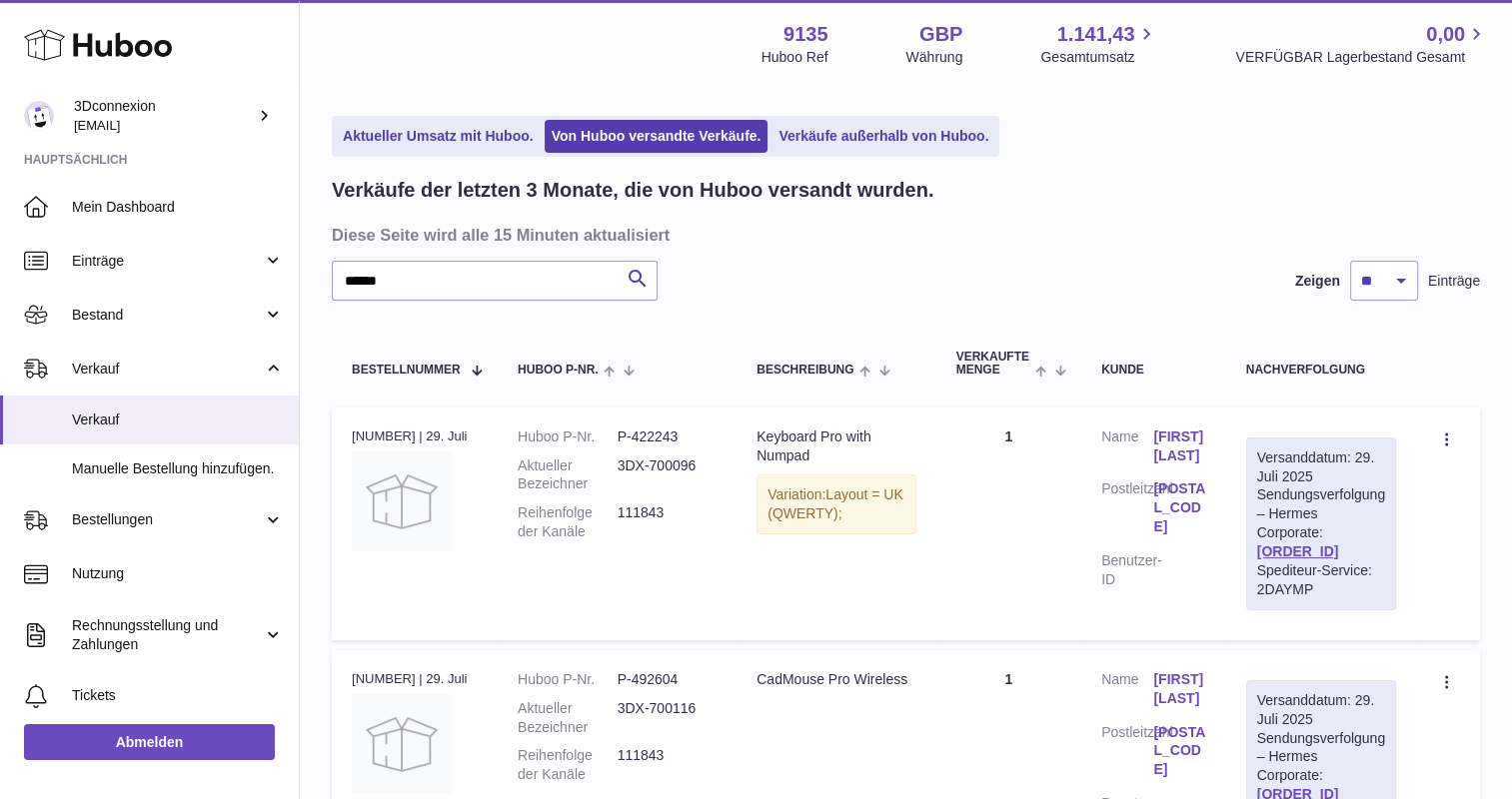 scroll, scrollTop: 200, scrollLeft: 0, axis: vertical 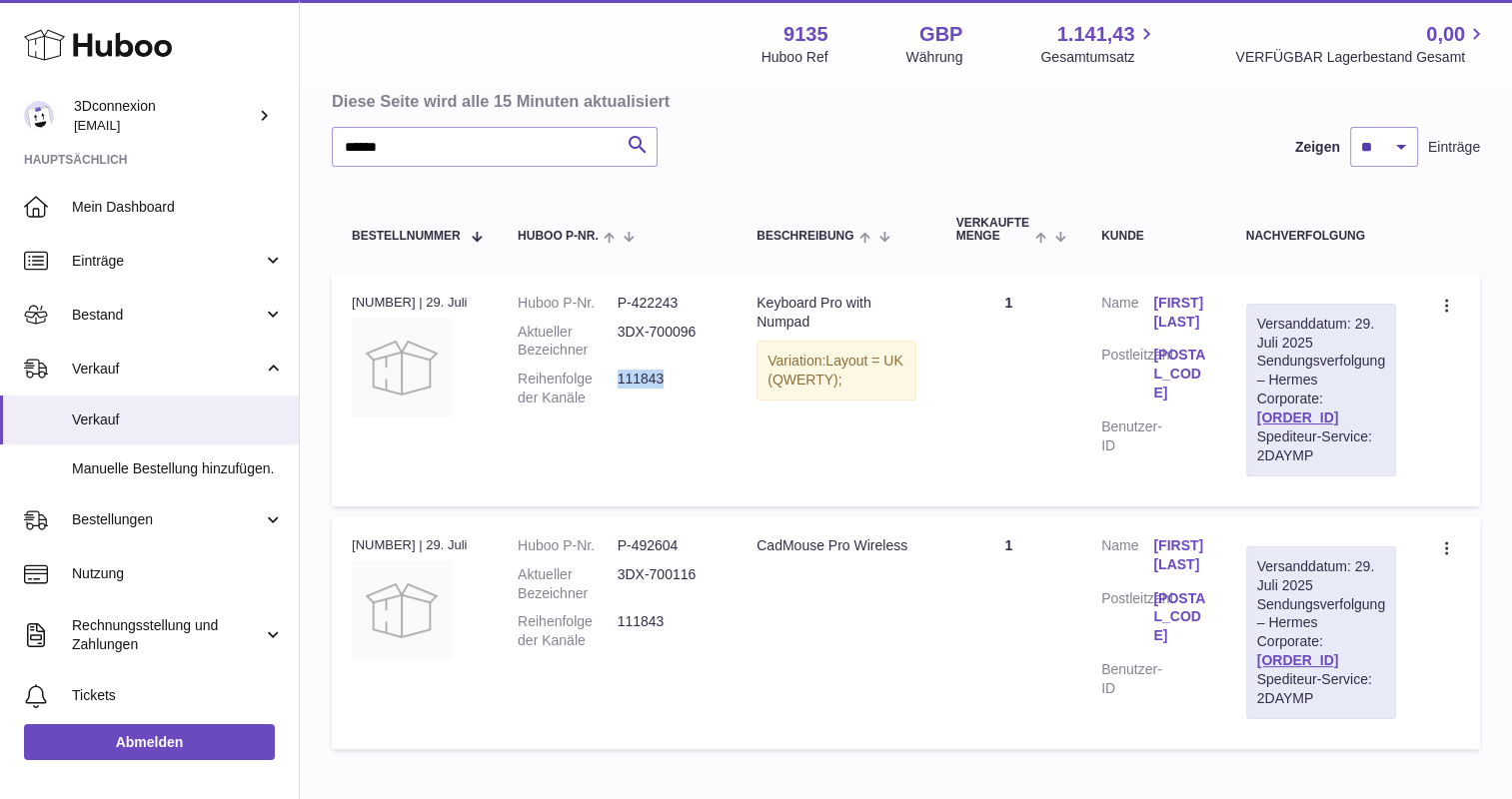 drag, startPoint x: 682, startPoint y: 380, endPoint x: 620, endPoint y: 375, distance: 62.201286 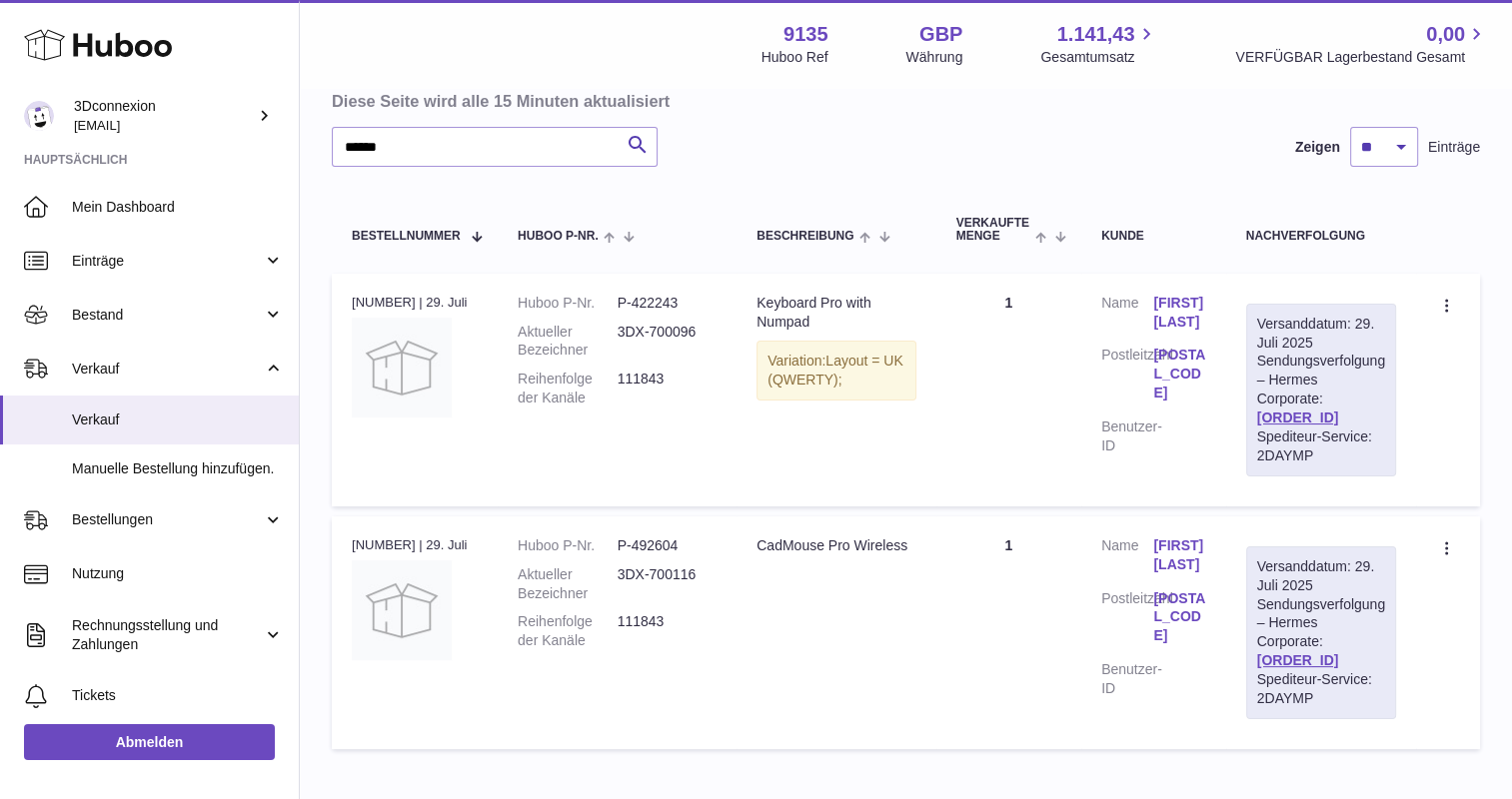 click on "Ein Ticket erstellen
Doppelte Bestellung" at bounding box center [1448, 390] 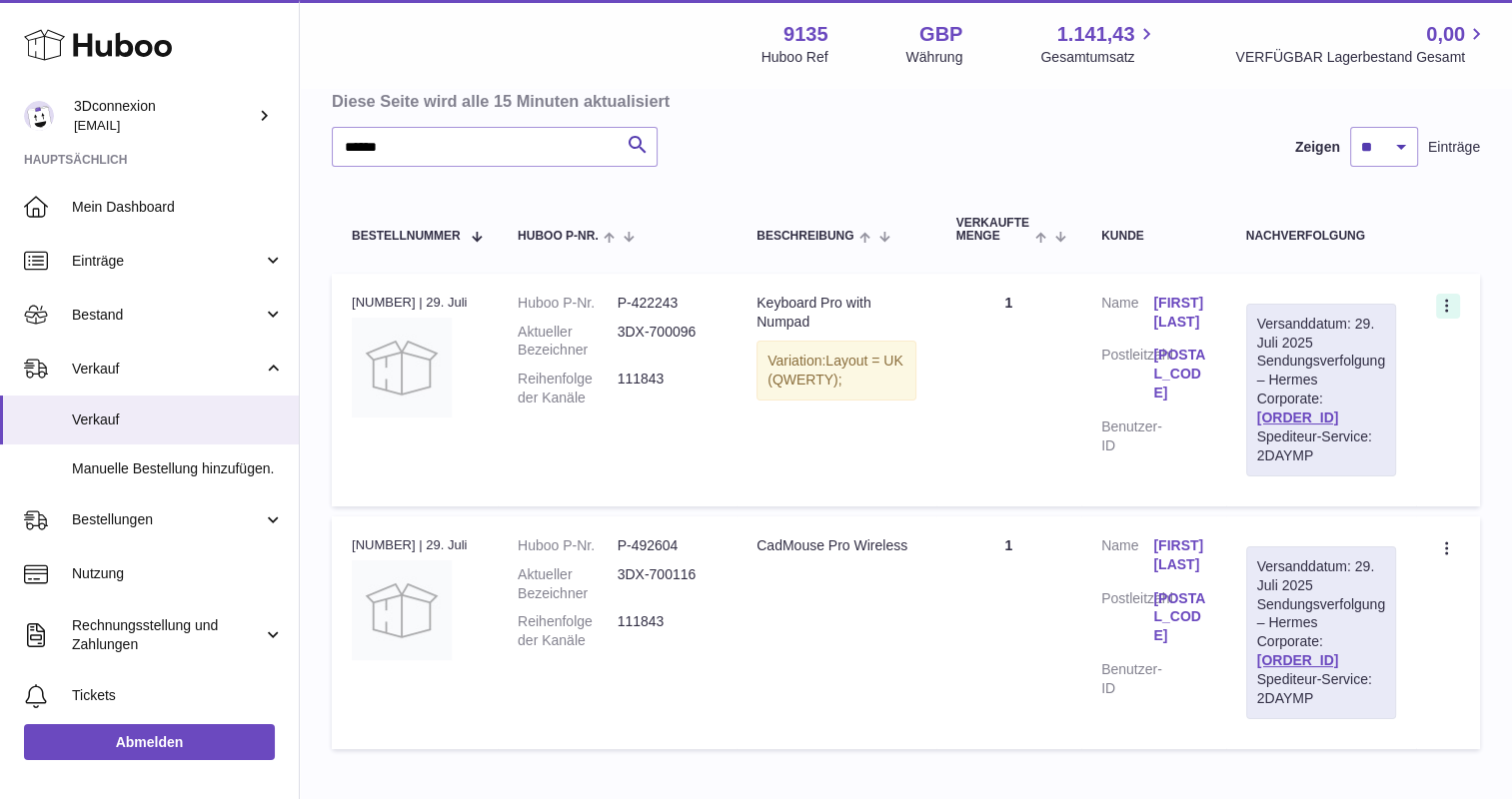 click 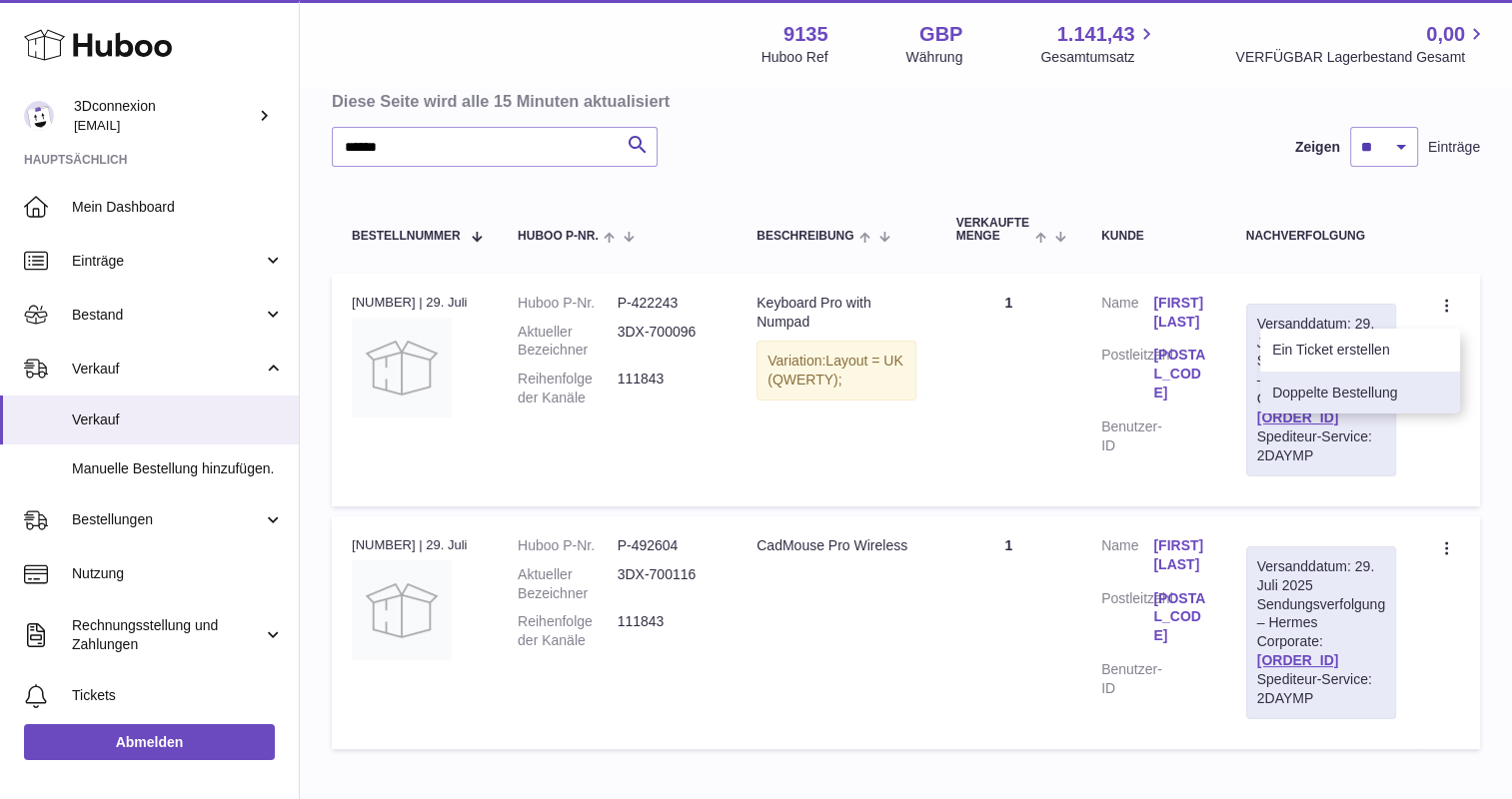 click on "Doppelte Bestellung" at bounding box center (1360, 393) 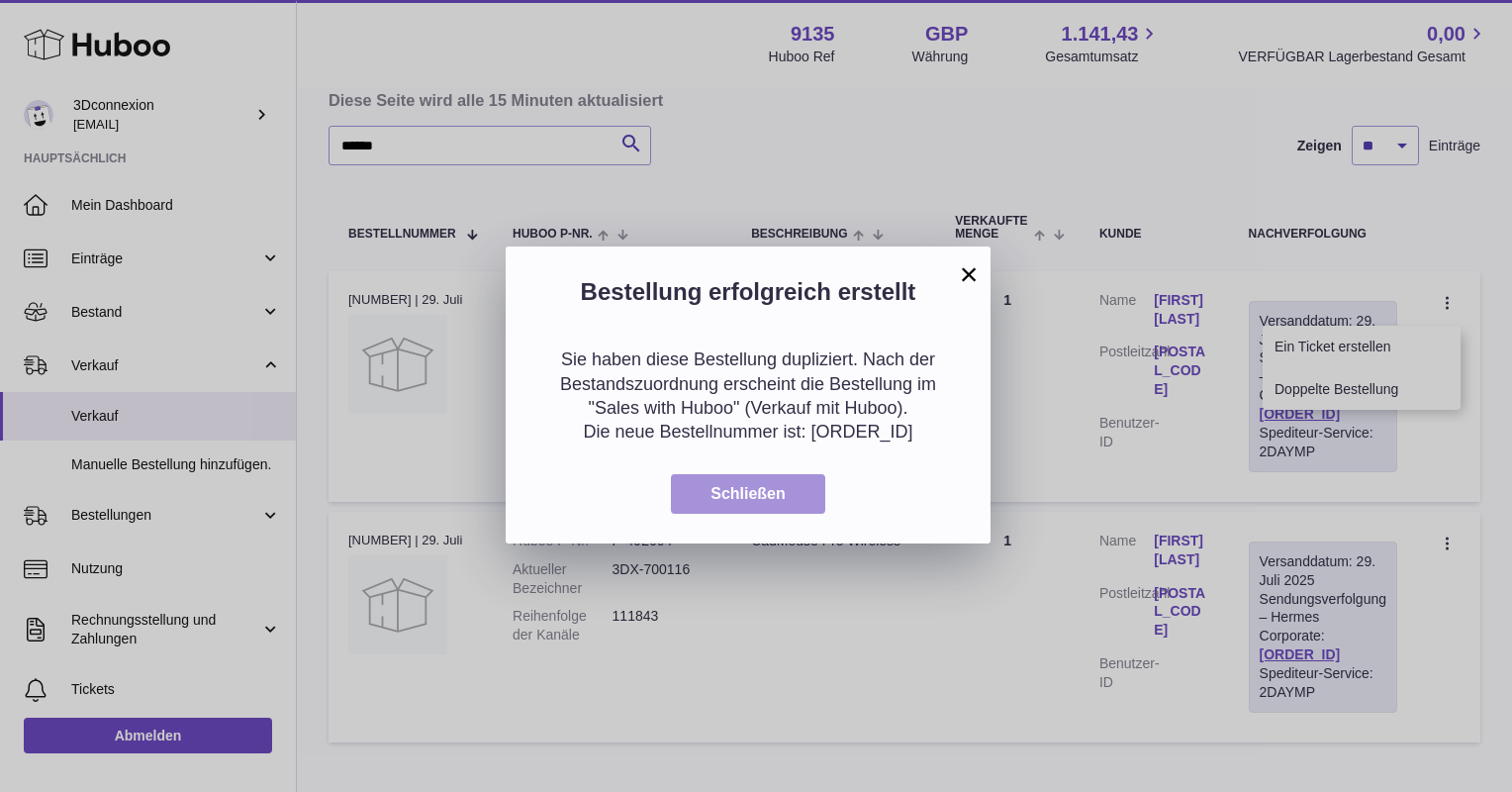 click on "Schließen" at bounding box center (748, 493) 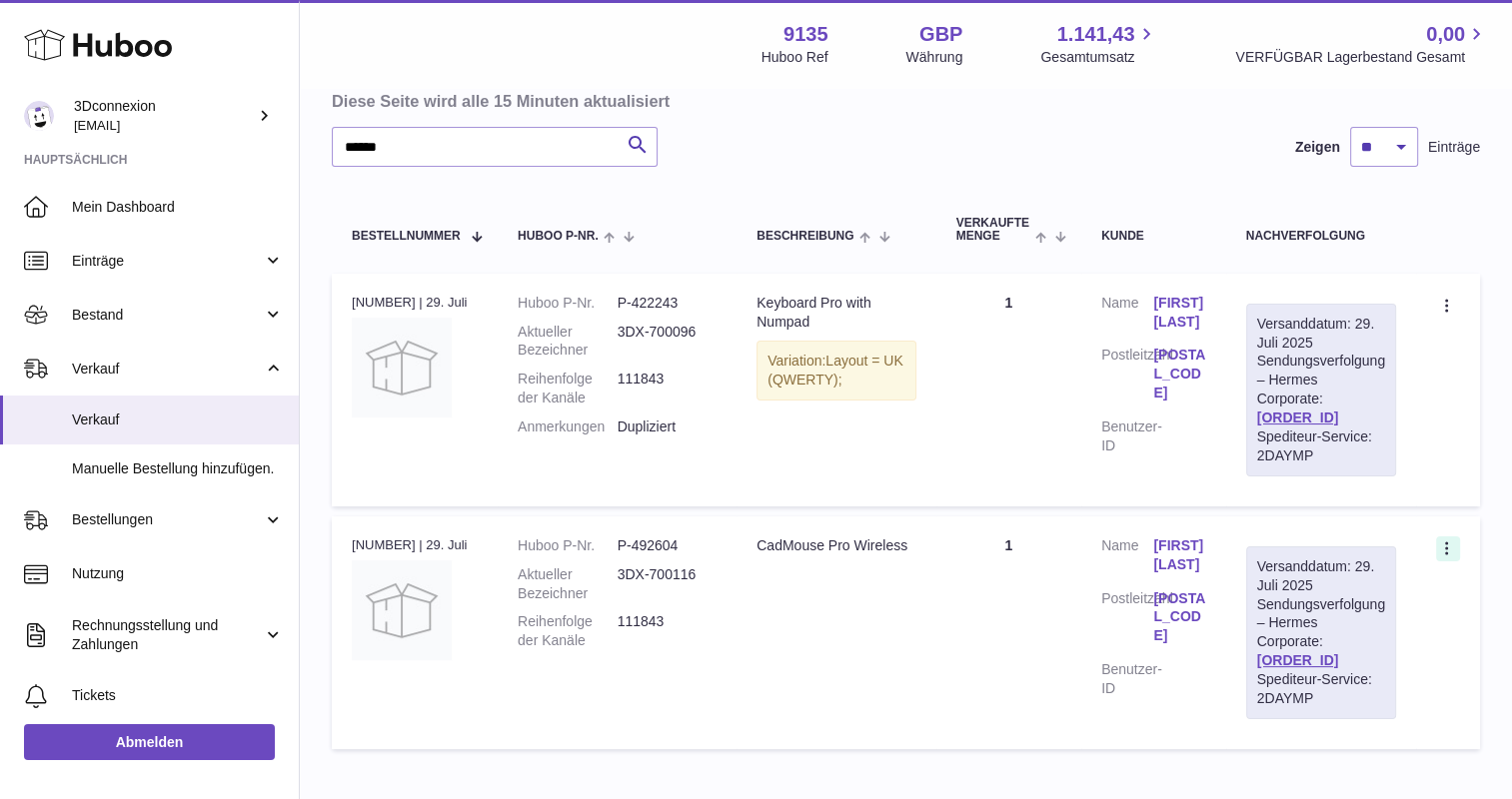 drag, startPoint x: 1454, startPoint y: 533, endPoint x: 1443, endPoint y: 527, distance: 12.529964 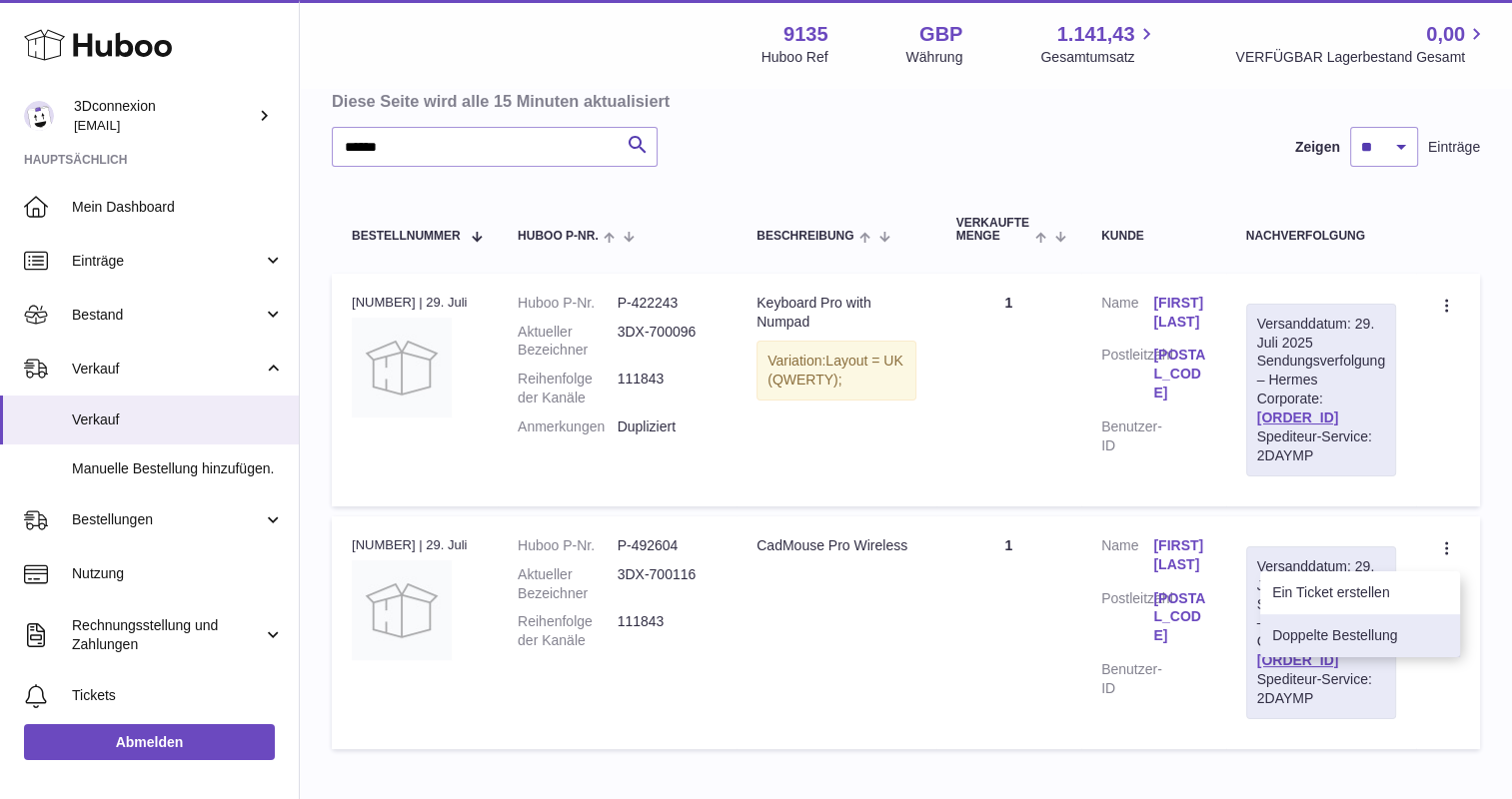 click on "Doppelte Bestellung" at bounding box center (1360, 635) 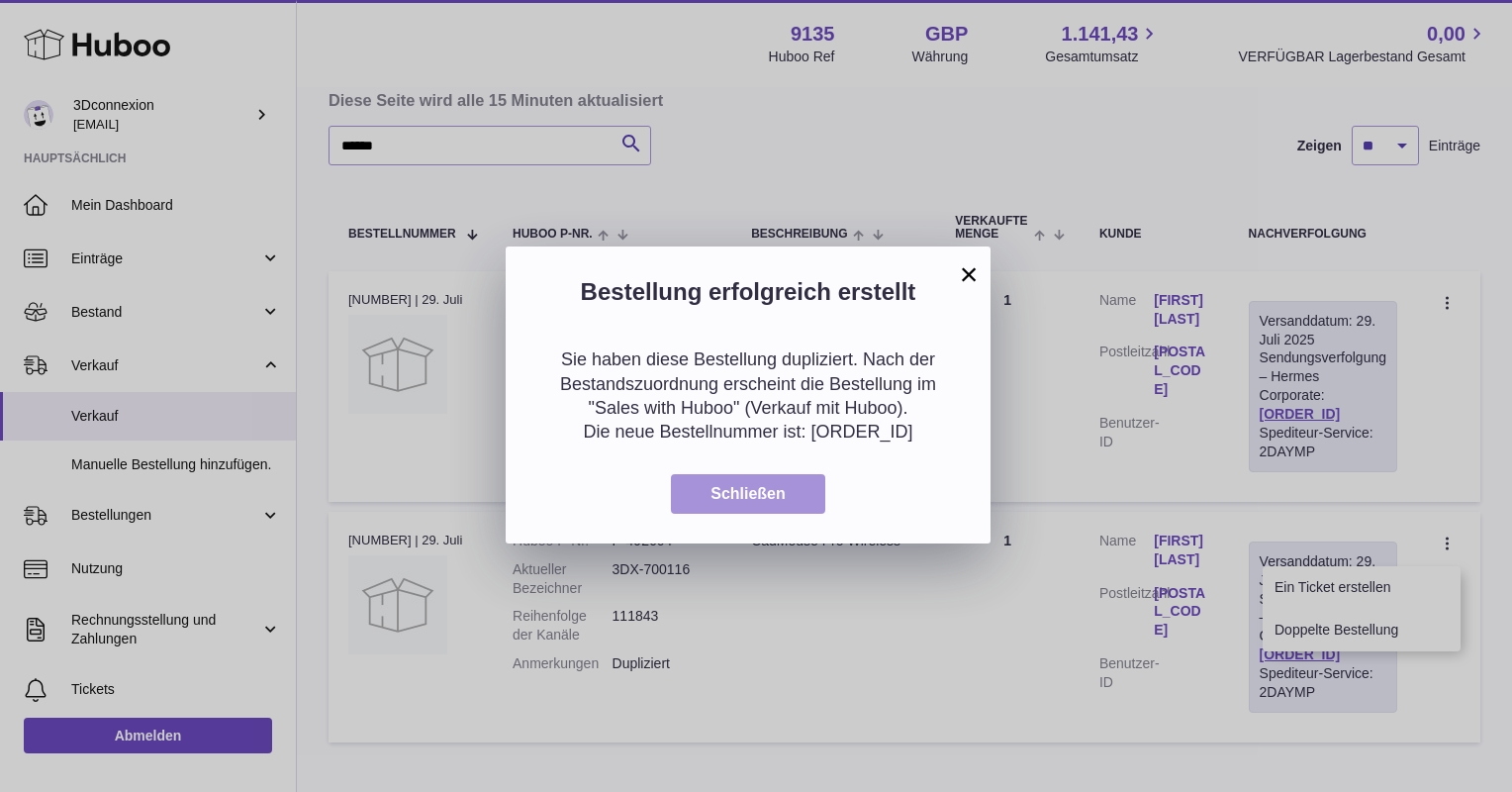 click on "Schließen" at bounding box center [748, 494] 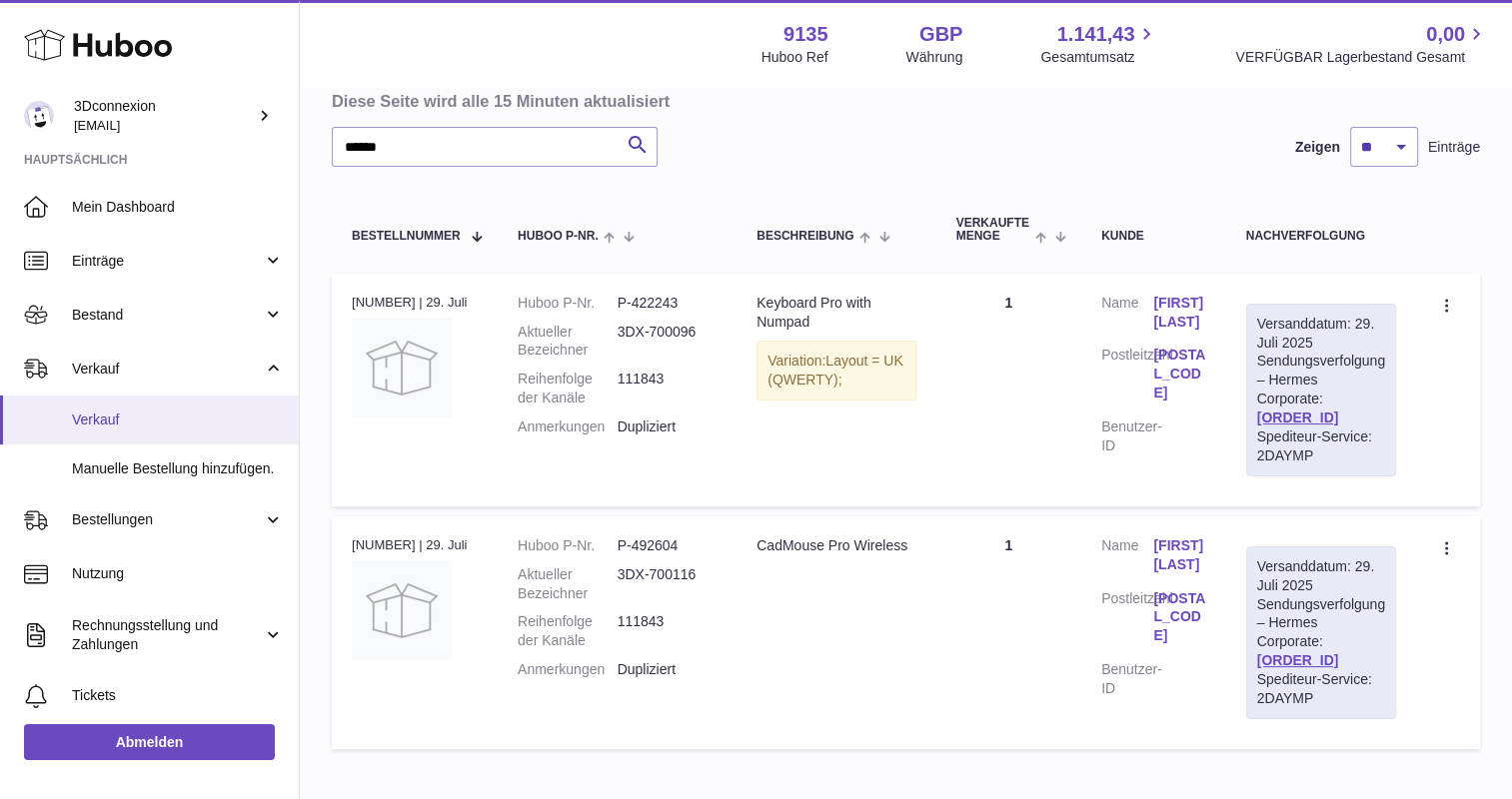 click on "Verkauf" at bounding box center [178, 419] 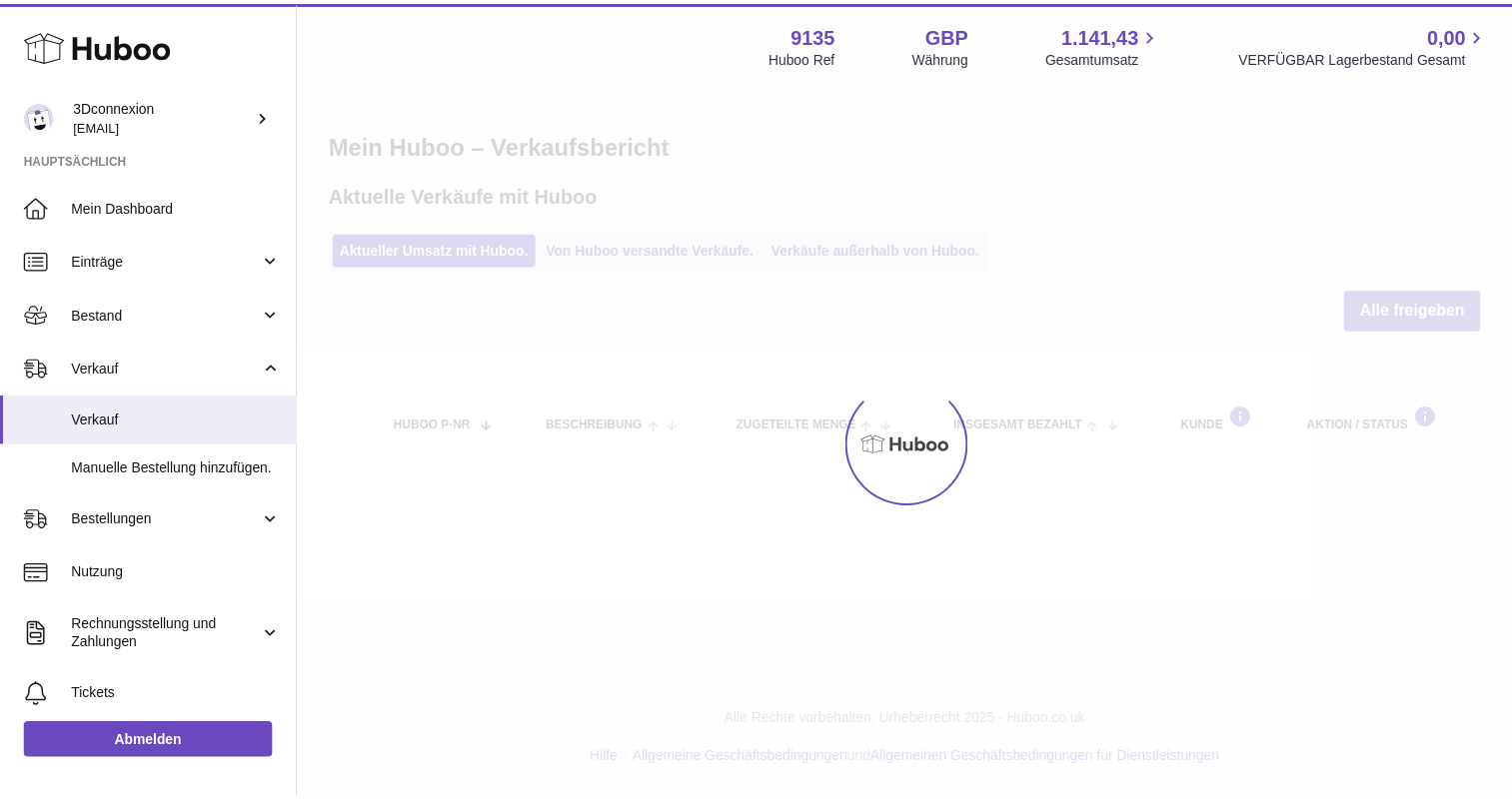 scroll, scrollTop: 0, scrollLeft: 0, axis: both 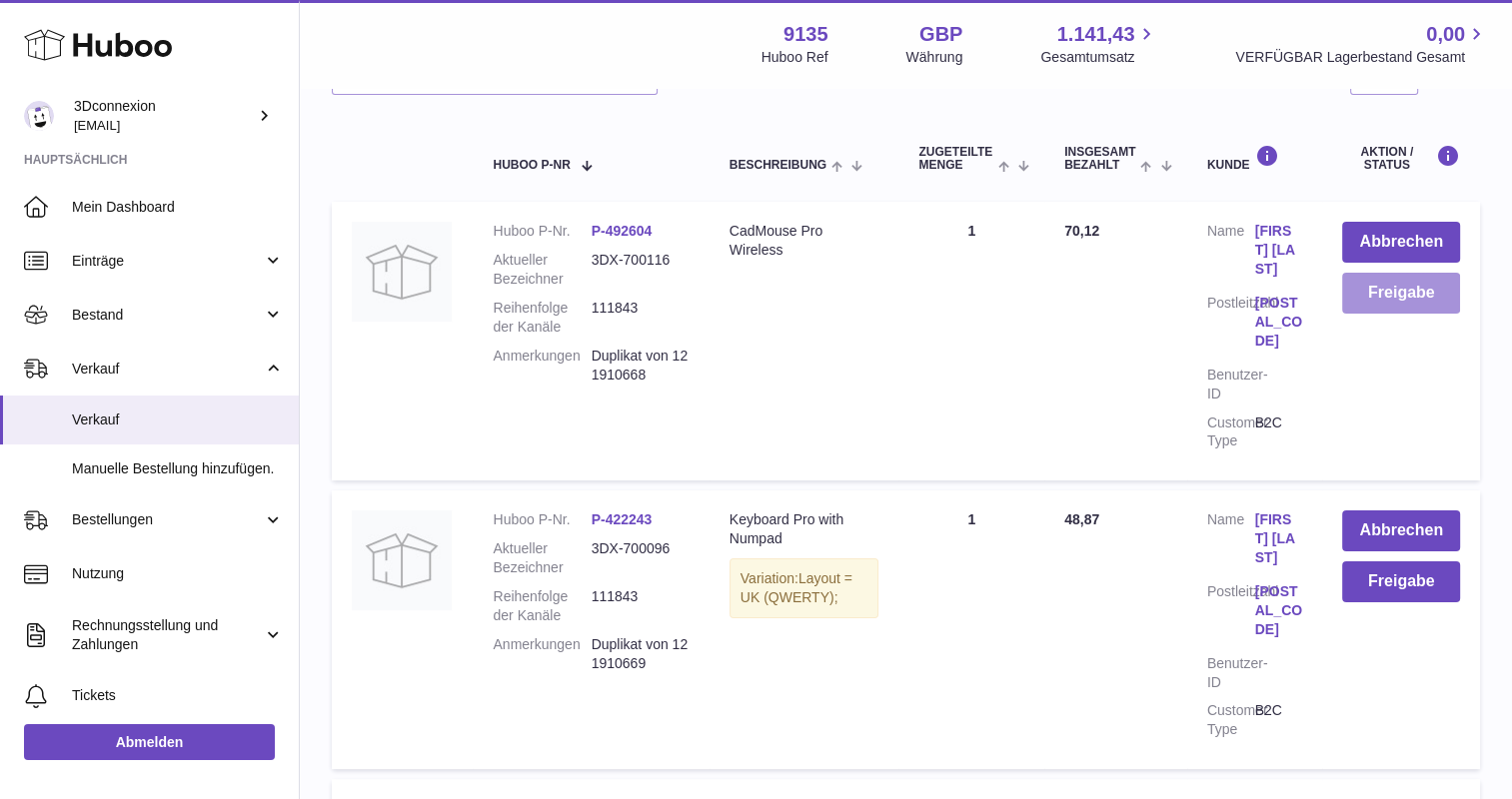click on "Freigabe" at bounding box center (1401, 293) 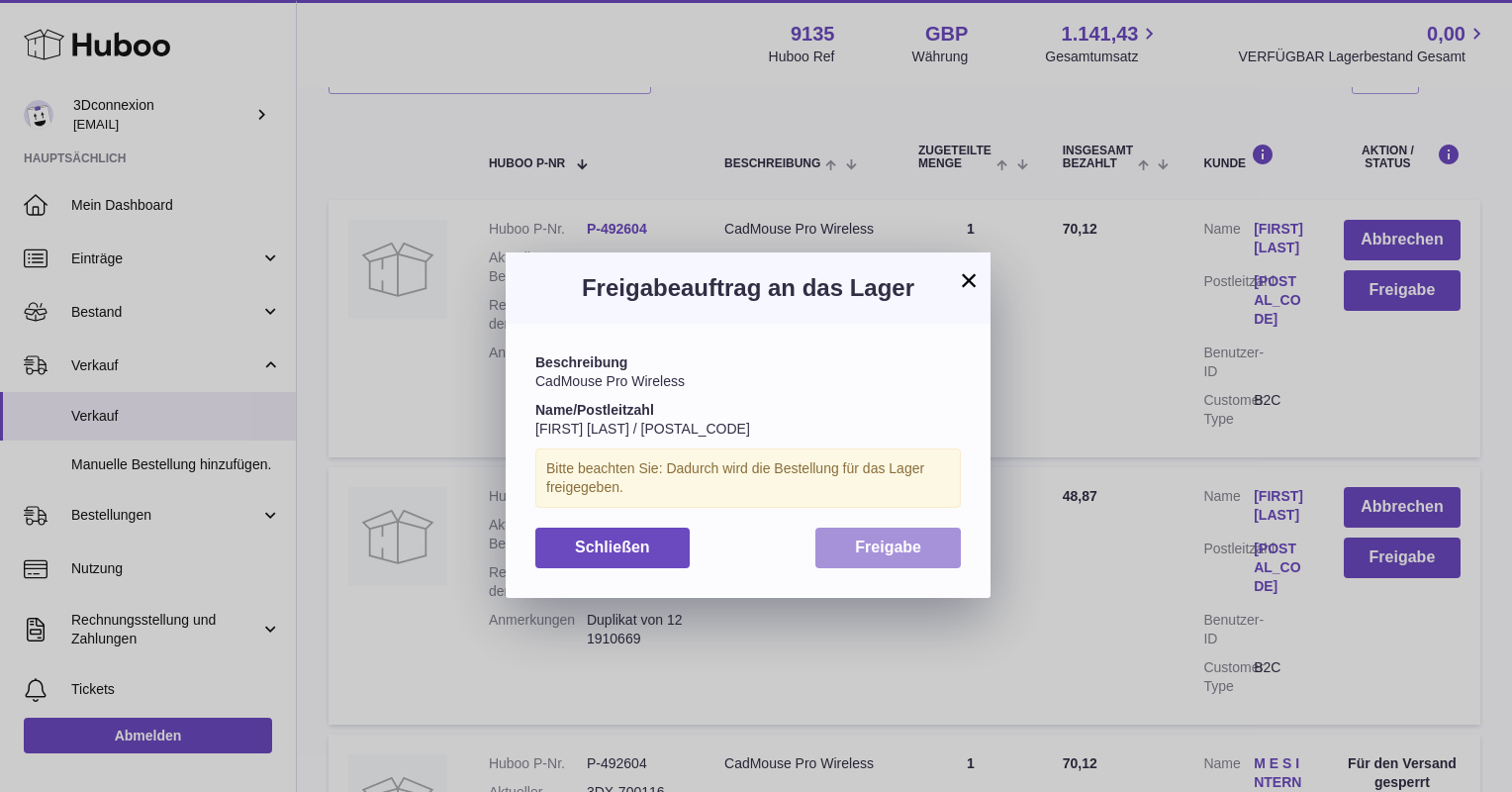 click on "Freigabe" at bounding box center (888, 546) 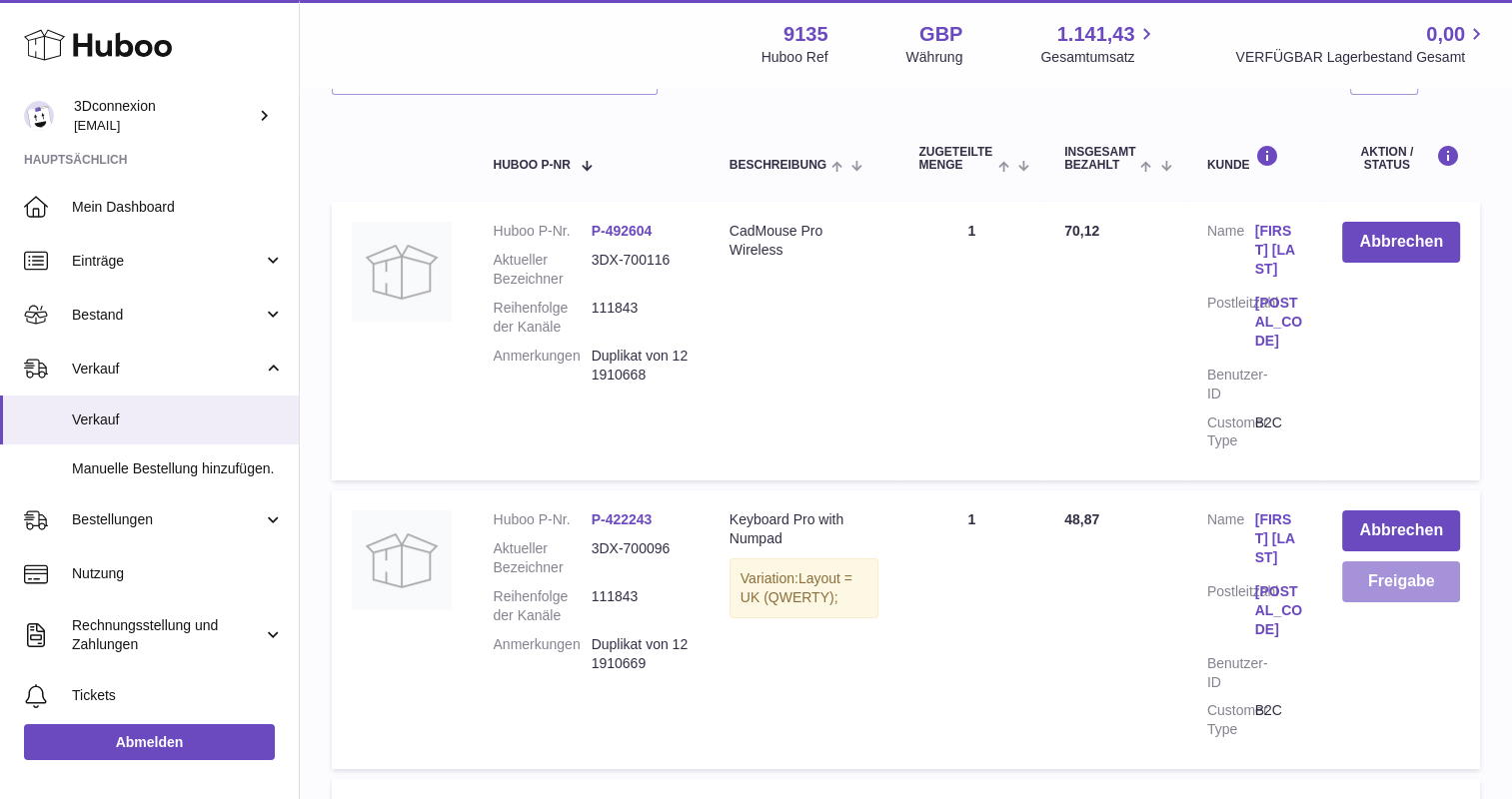click on "Freigabe" at bounding box center [1401, 581] 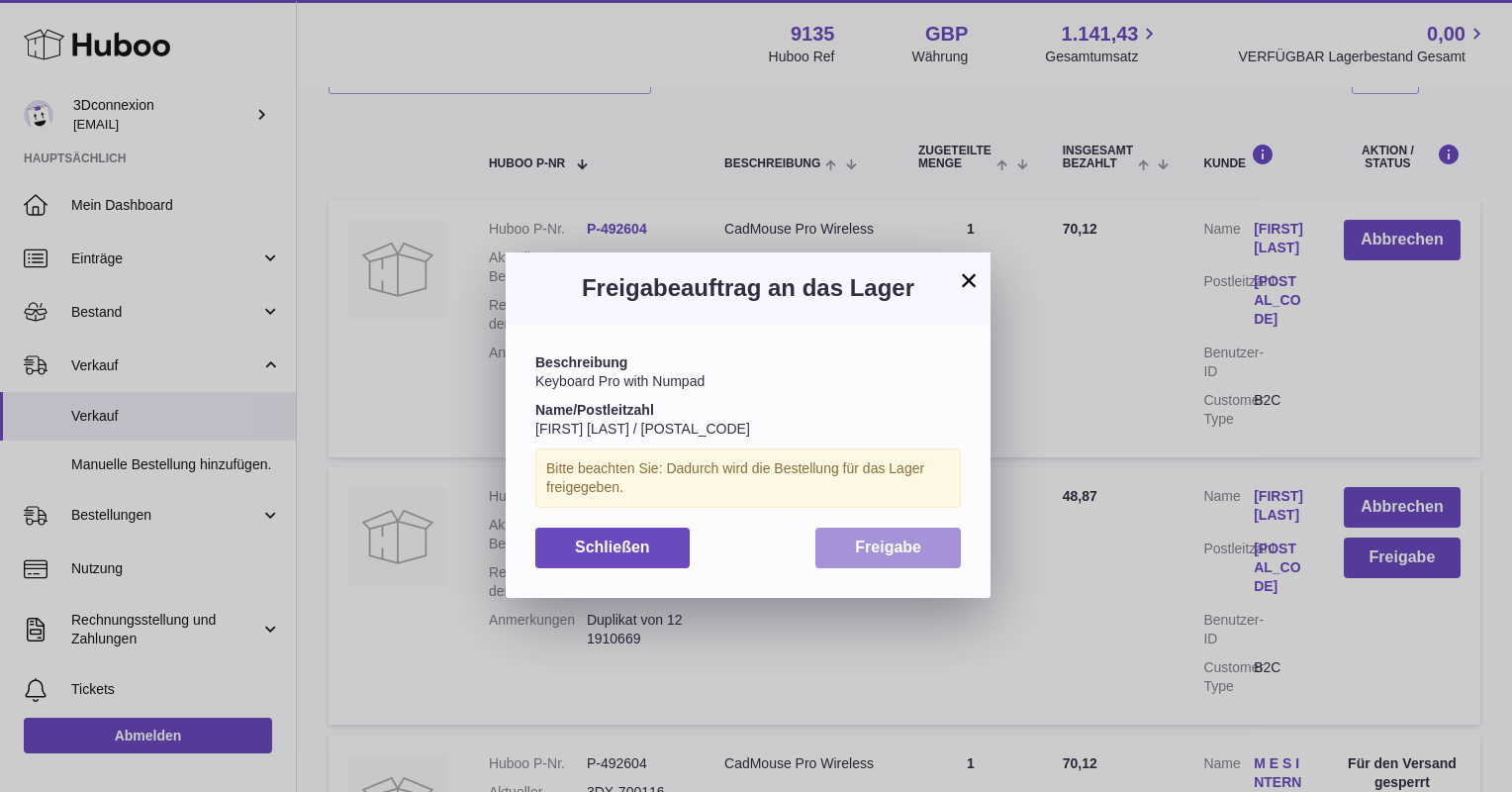 click on "Freigabe" at bounding box center (888, 546) 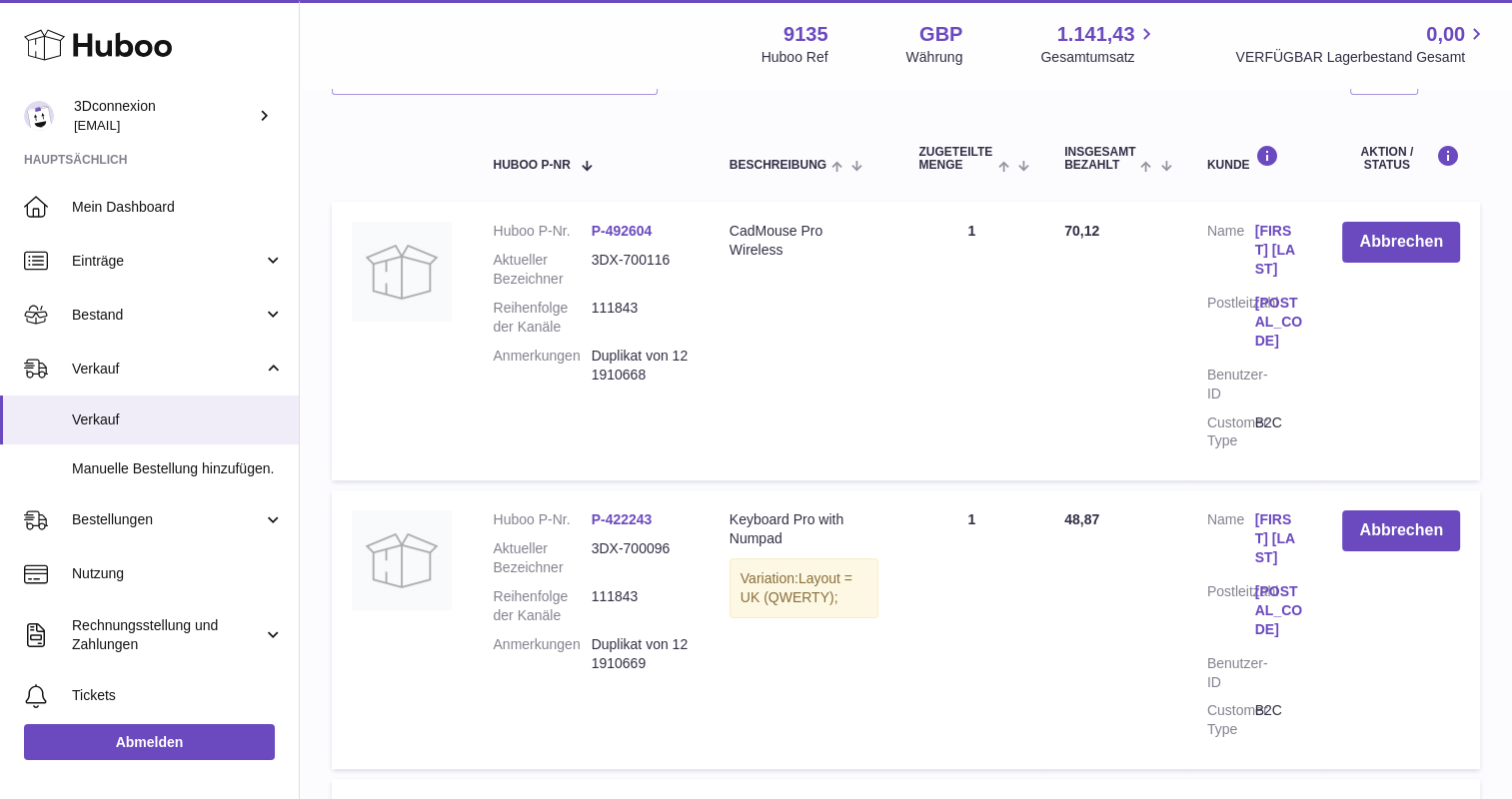 click on "[FIRST] [LAST]" at bounding box center (1279, 538) 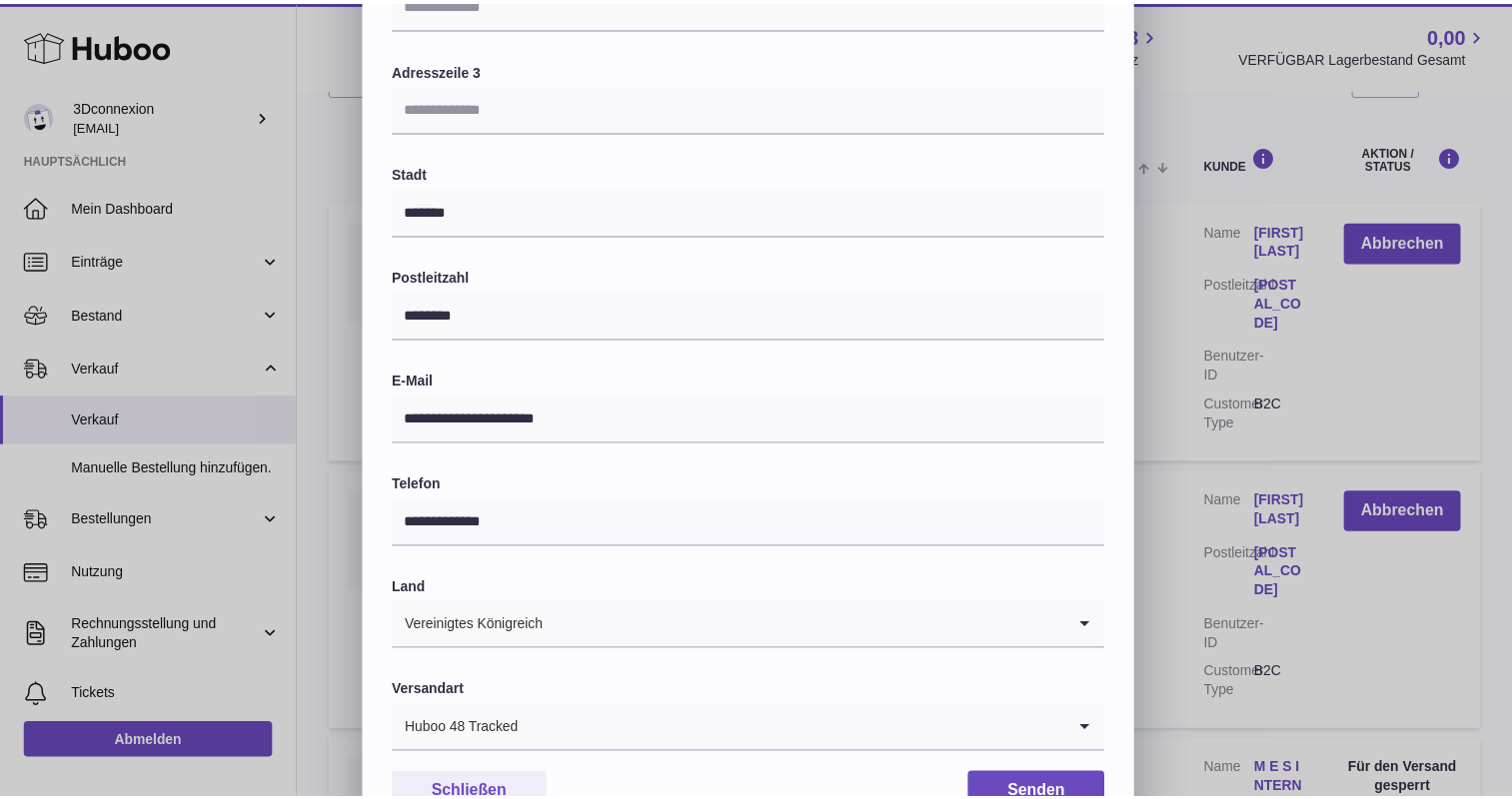 scroll, scrollTop: 400, scrollLeft: 0, axis: vertical 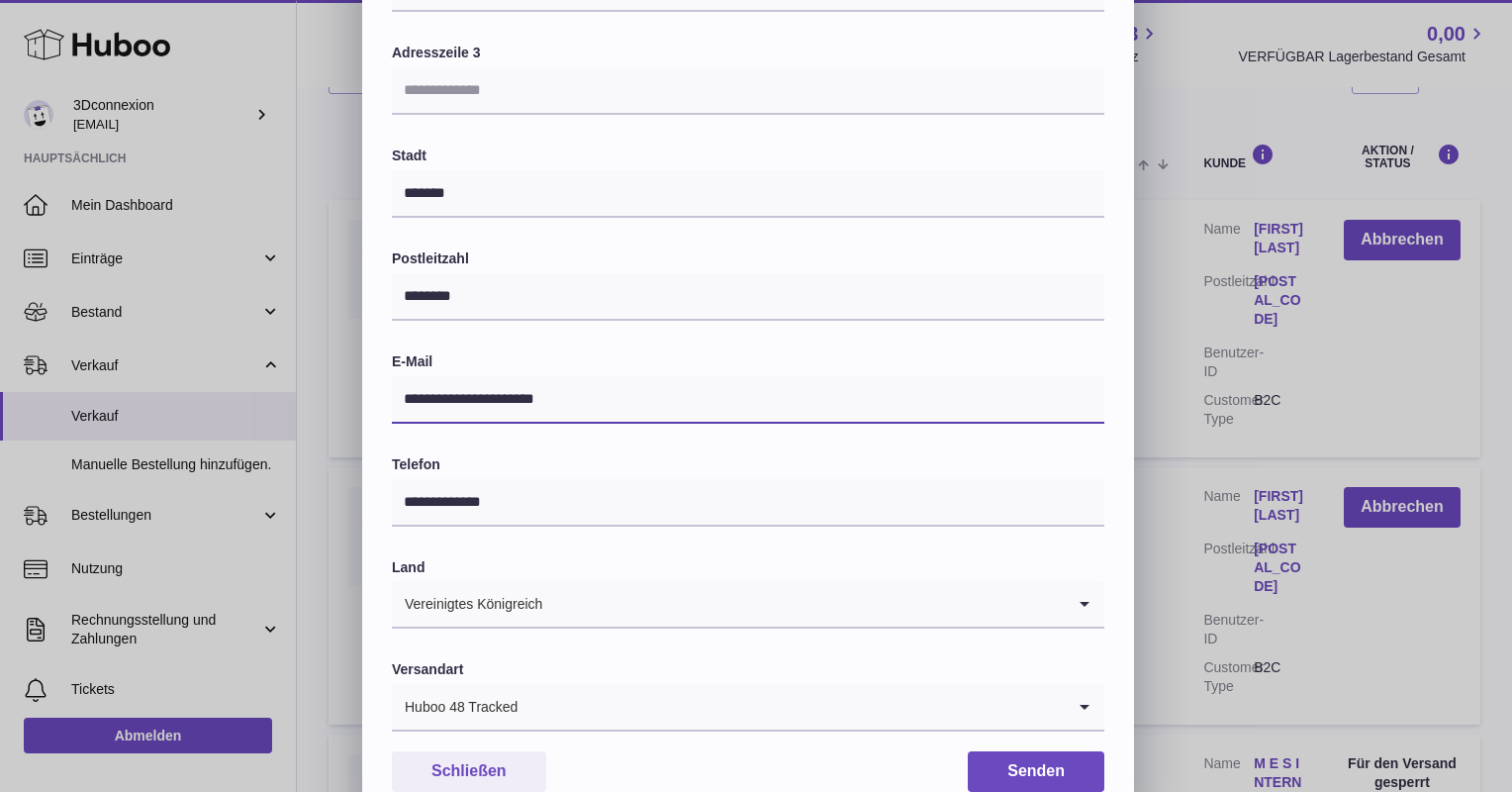 drag, startPoint x: 621, startPoint y: 404, endPoint x: 216, endPoint y: 428, distance: 405.71049 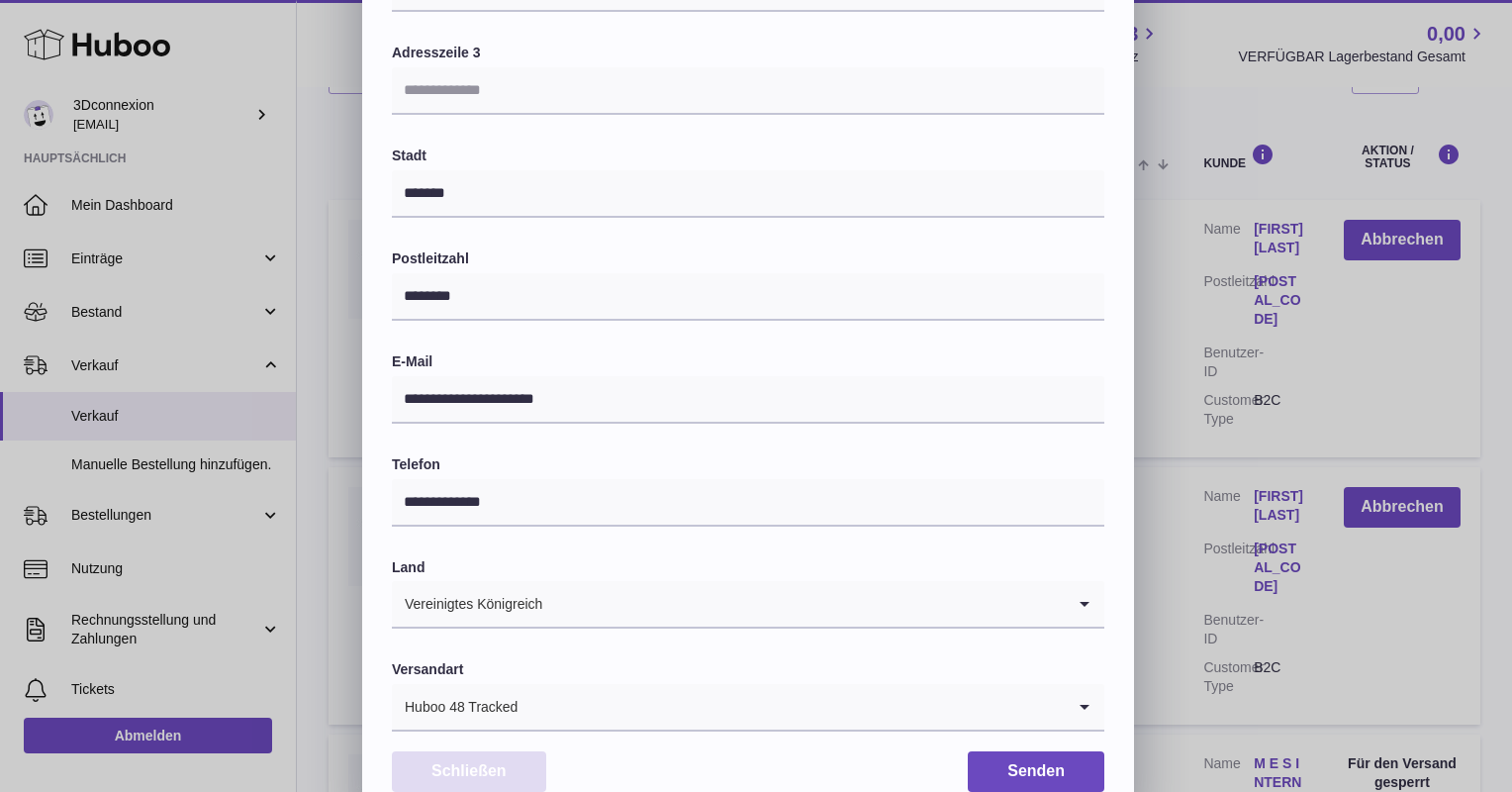 click on "Schließen" at bounding box center (469, 771) 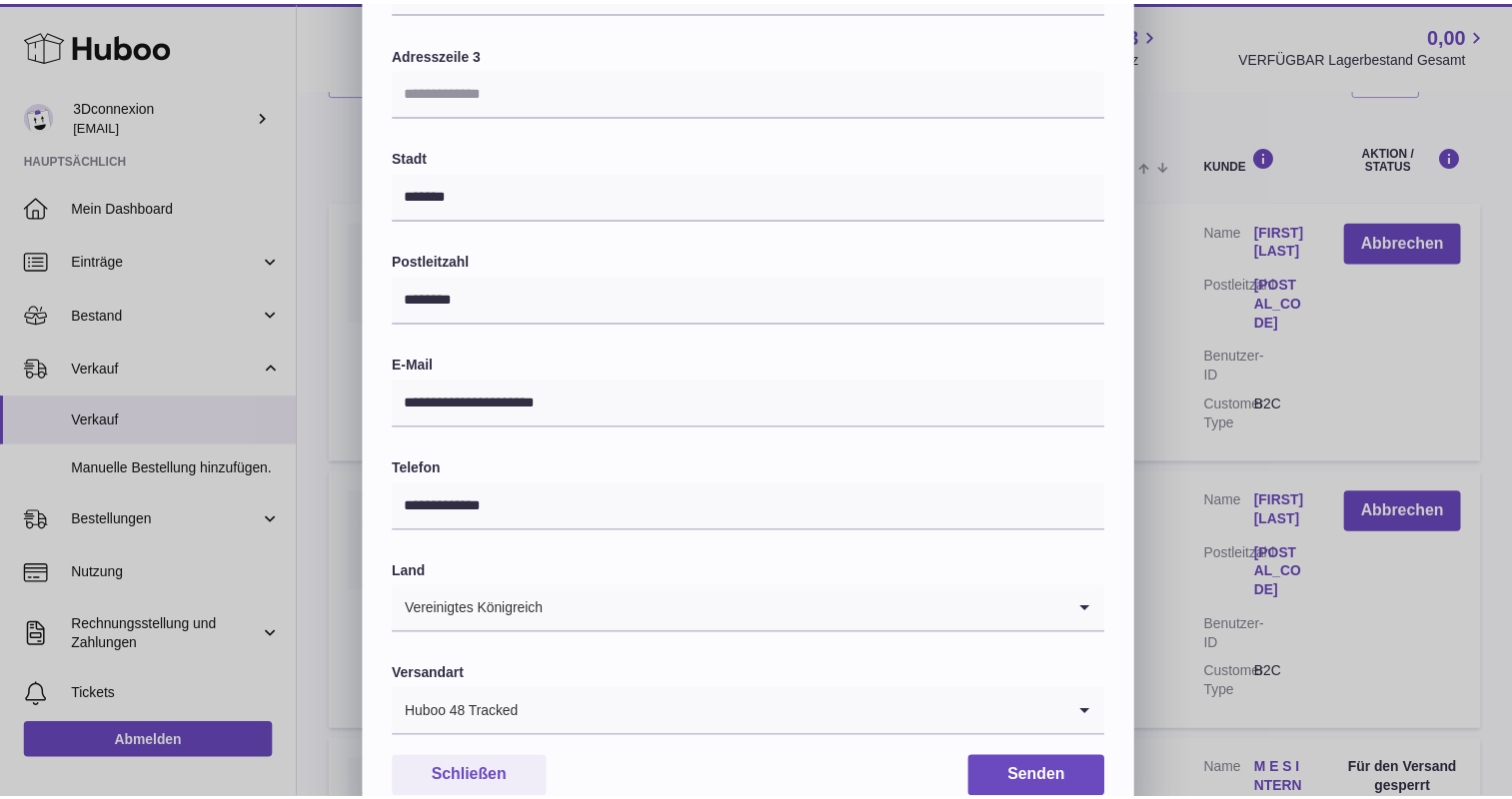 scroll, scrollTop: 0, scrollLeft: 0, axis: both 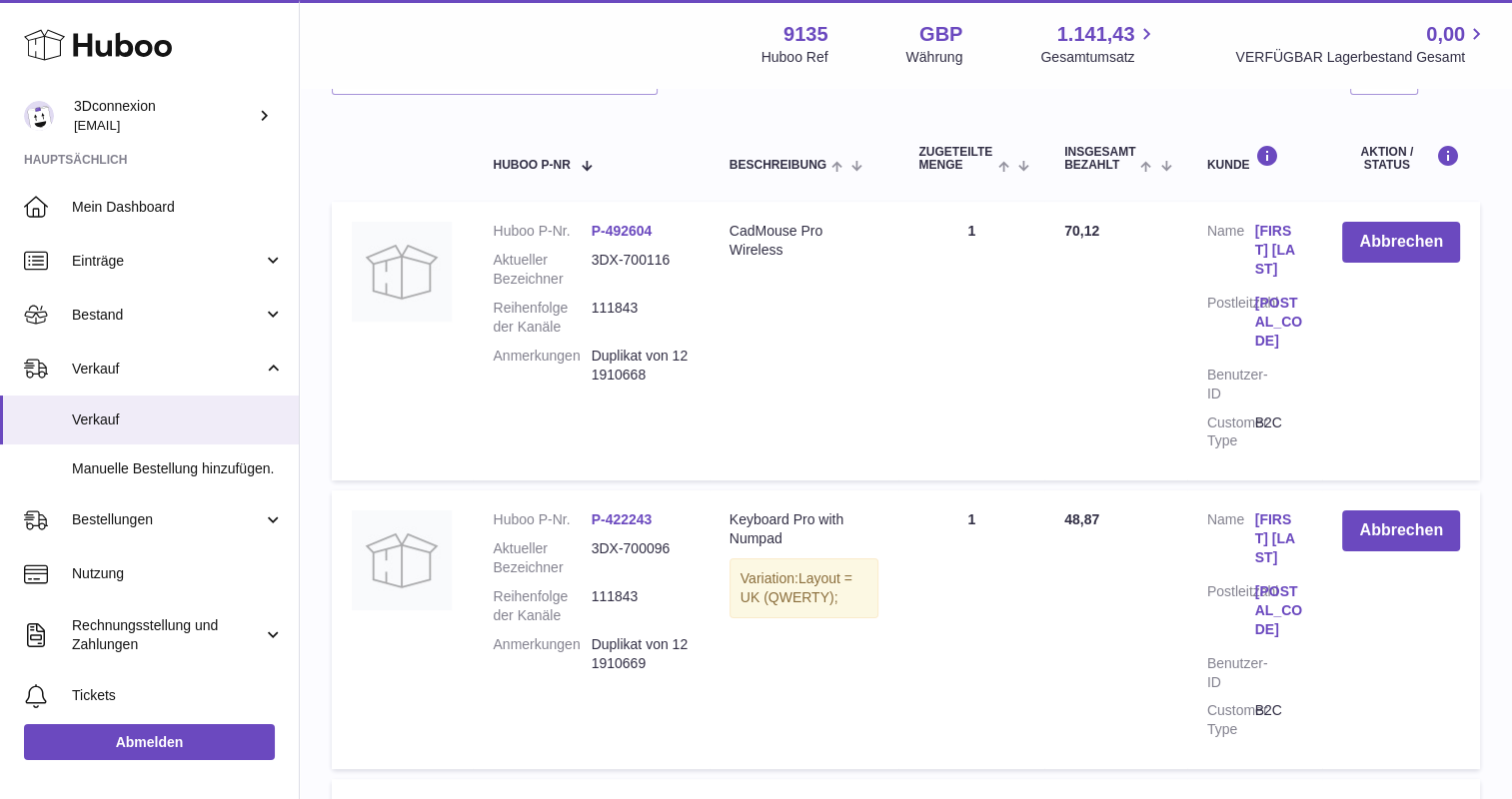 click on "111843" at bounding box center (641, 318) 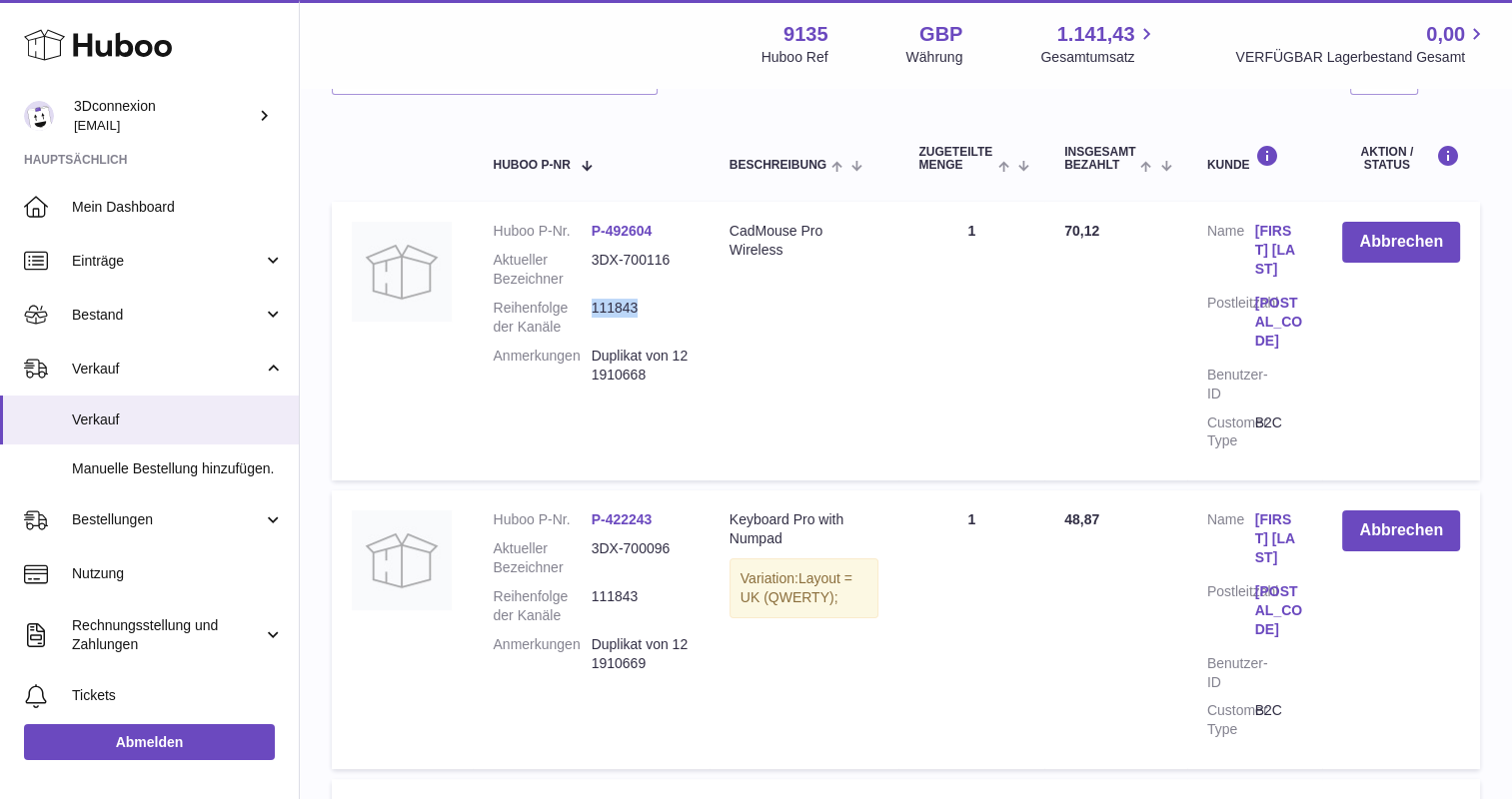 click on "111843" at bounding box center (641, 318) 